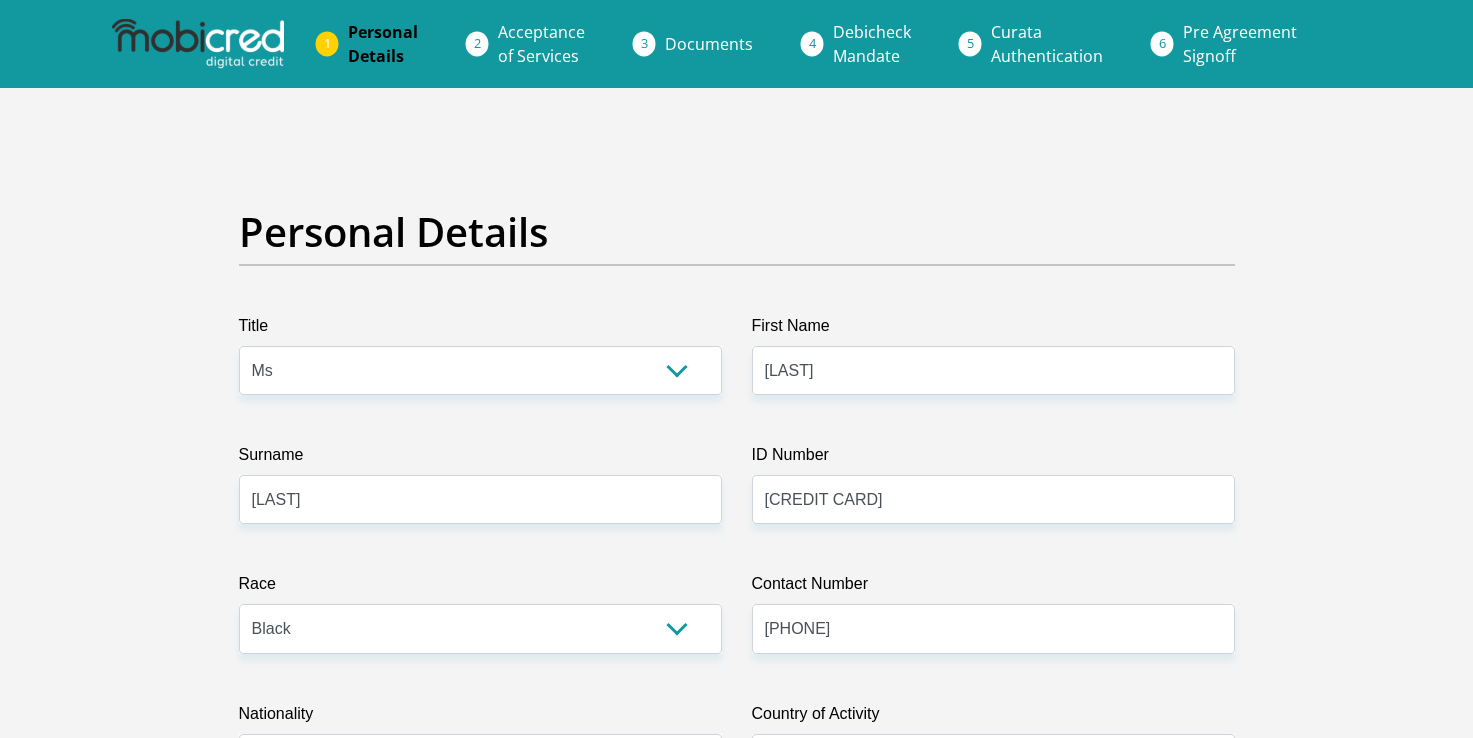 select on "Ms" 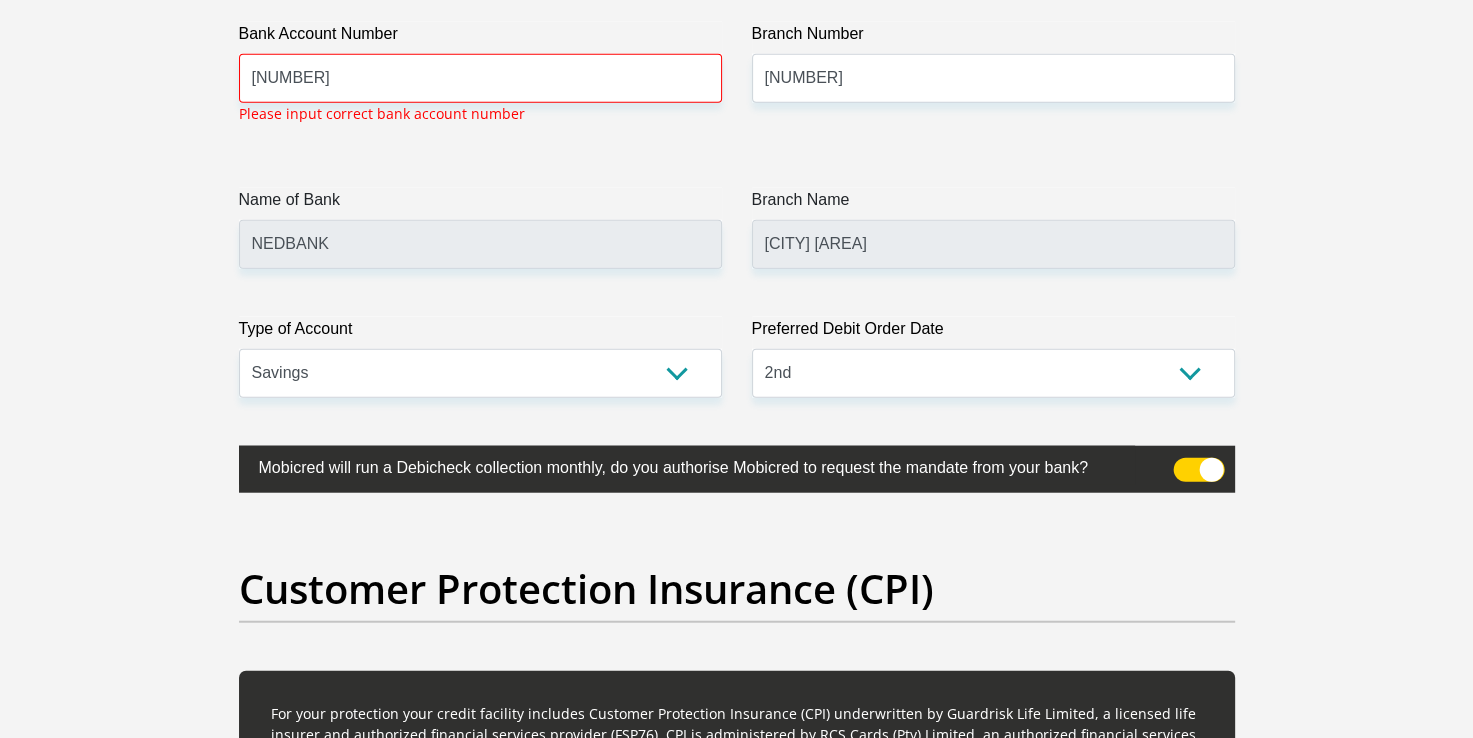 scroll, scrollTop: 4775, scrollLeft: 0, axis: vertical 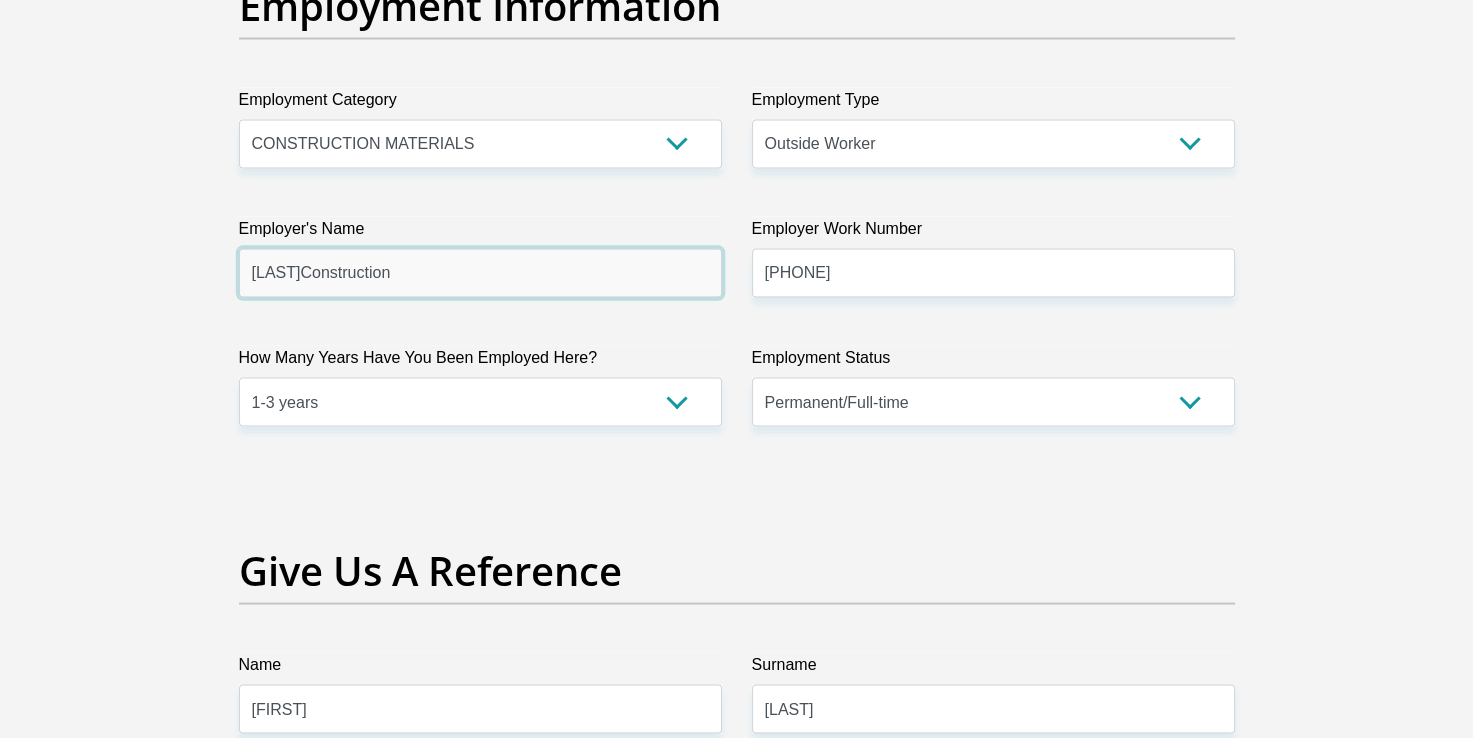 click on "[LAST]Construction" at bounding box center (480, 272) 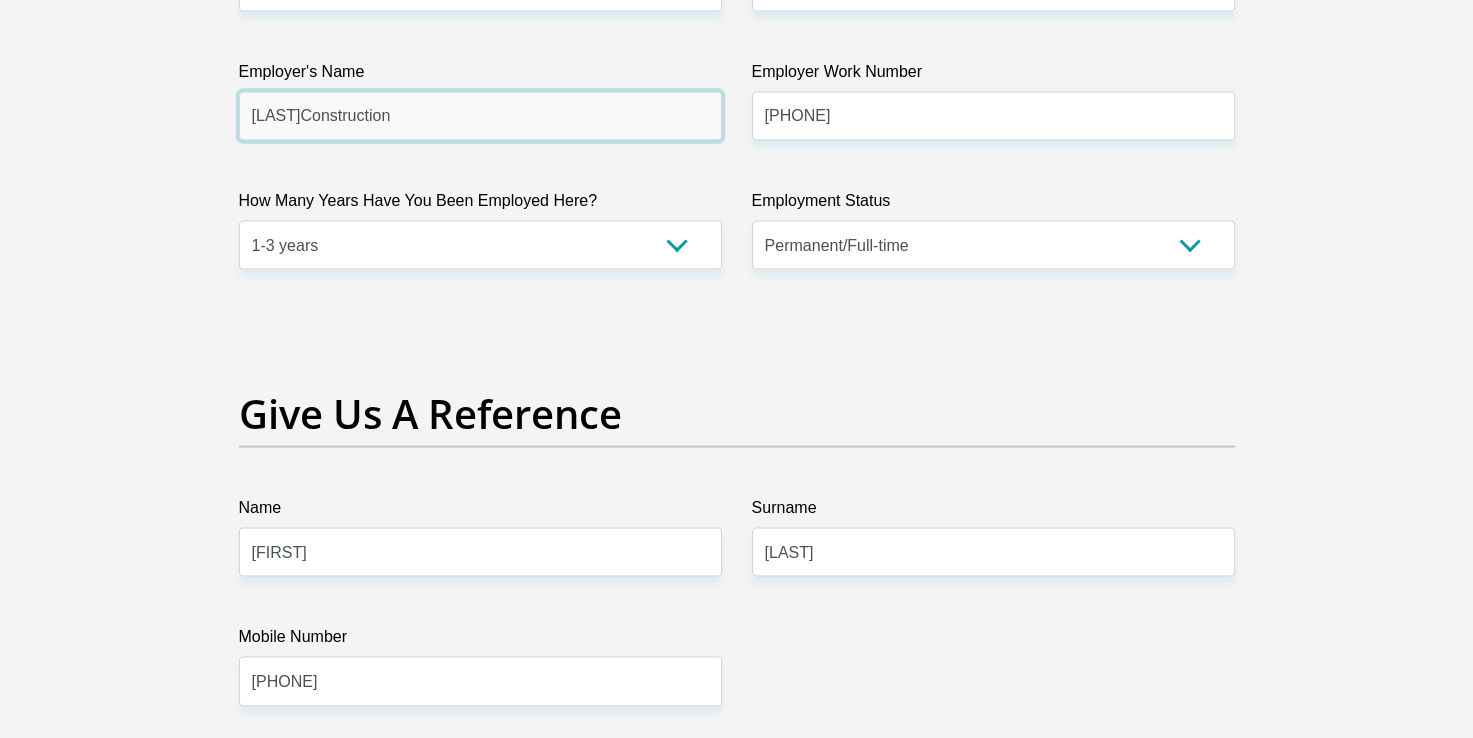 scroll, scrollTop: 3840, scrollLeft: 0, axis: vertical 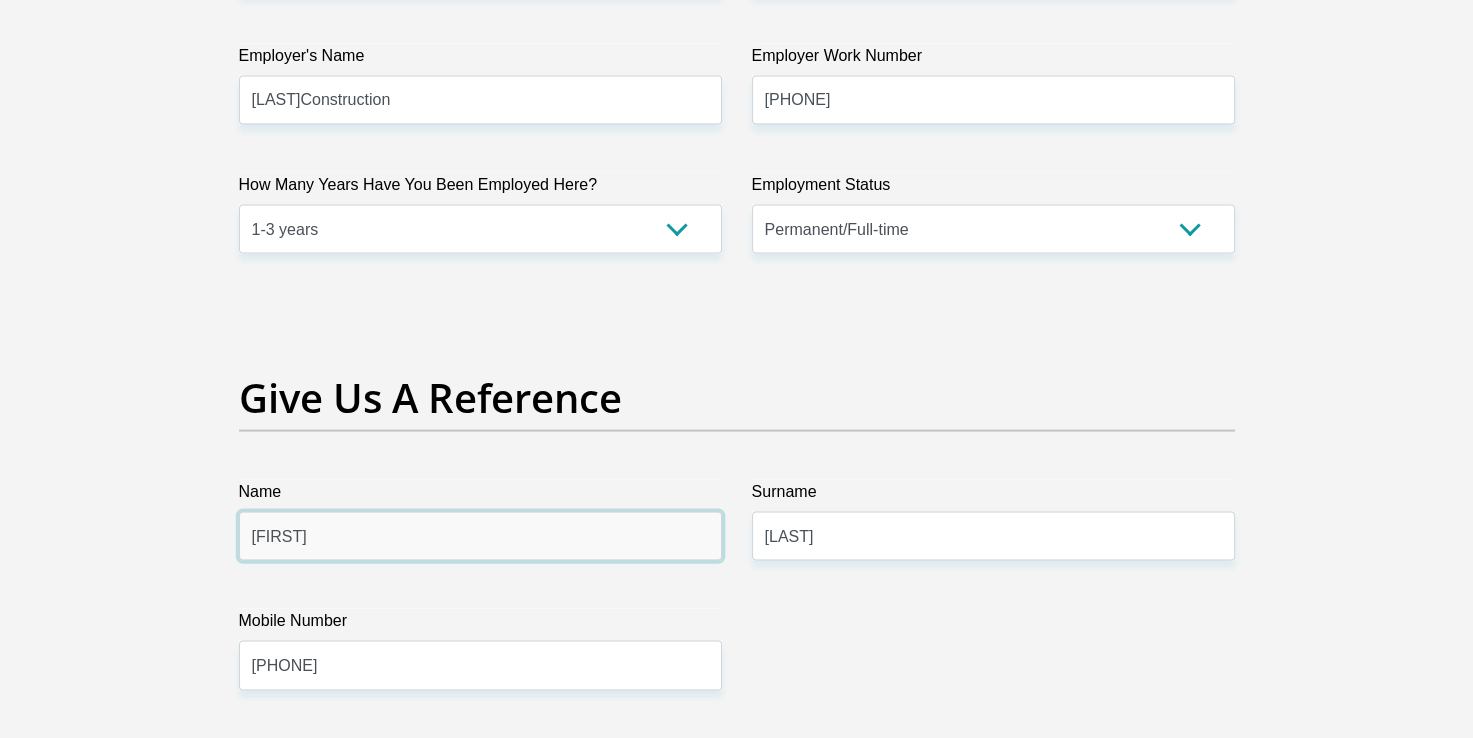 click on "[FIRST]" at bounding box center [480, 536] 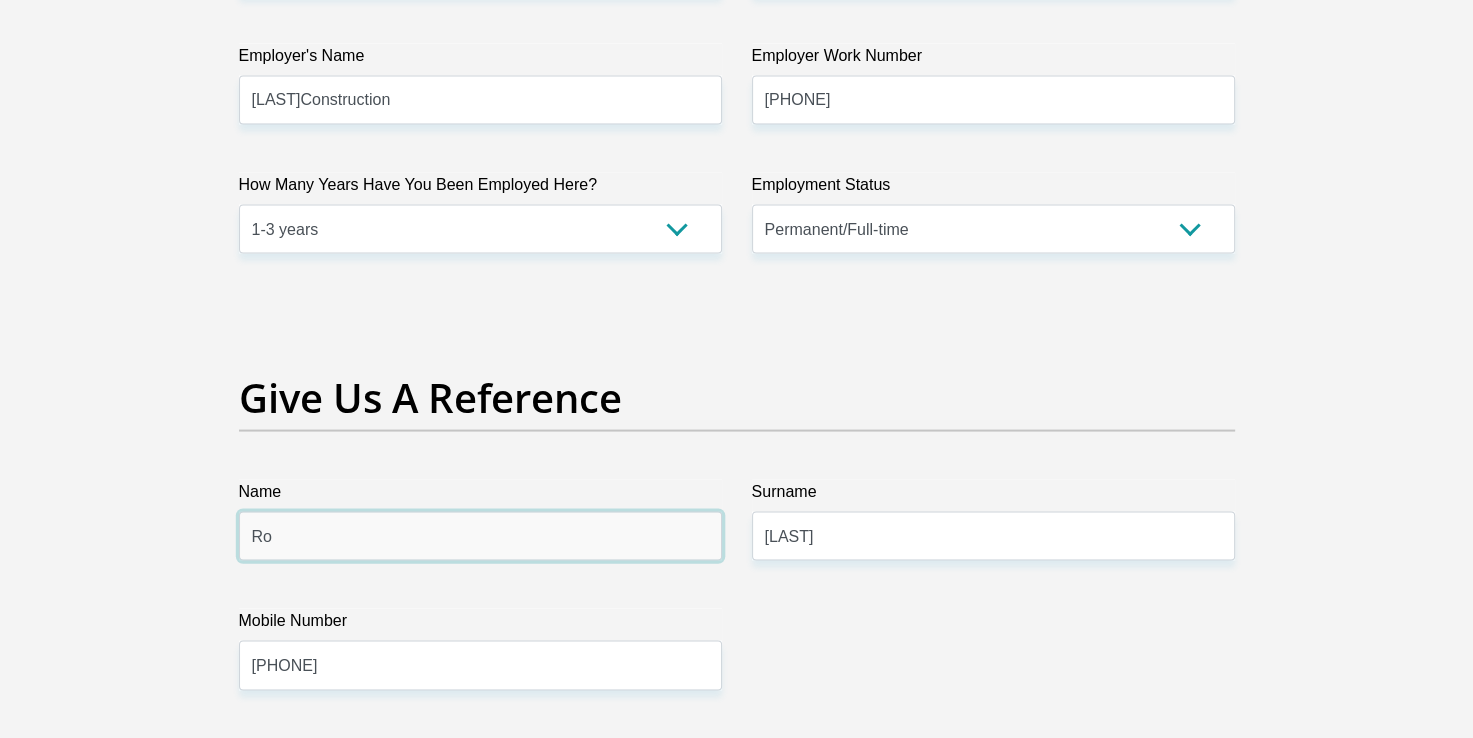 type on "R" 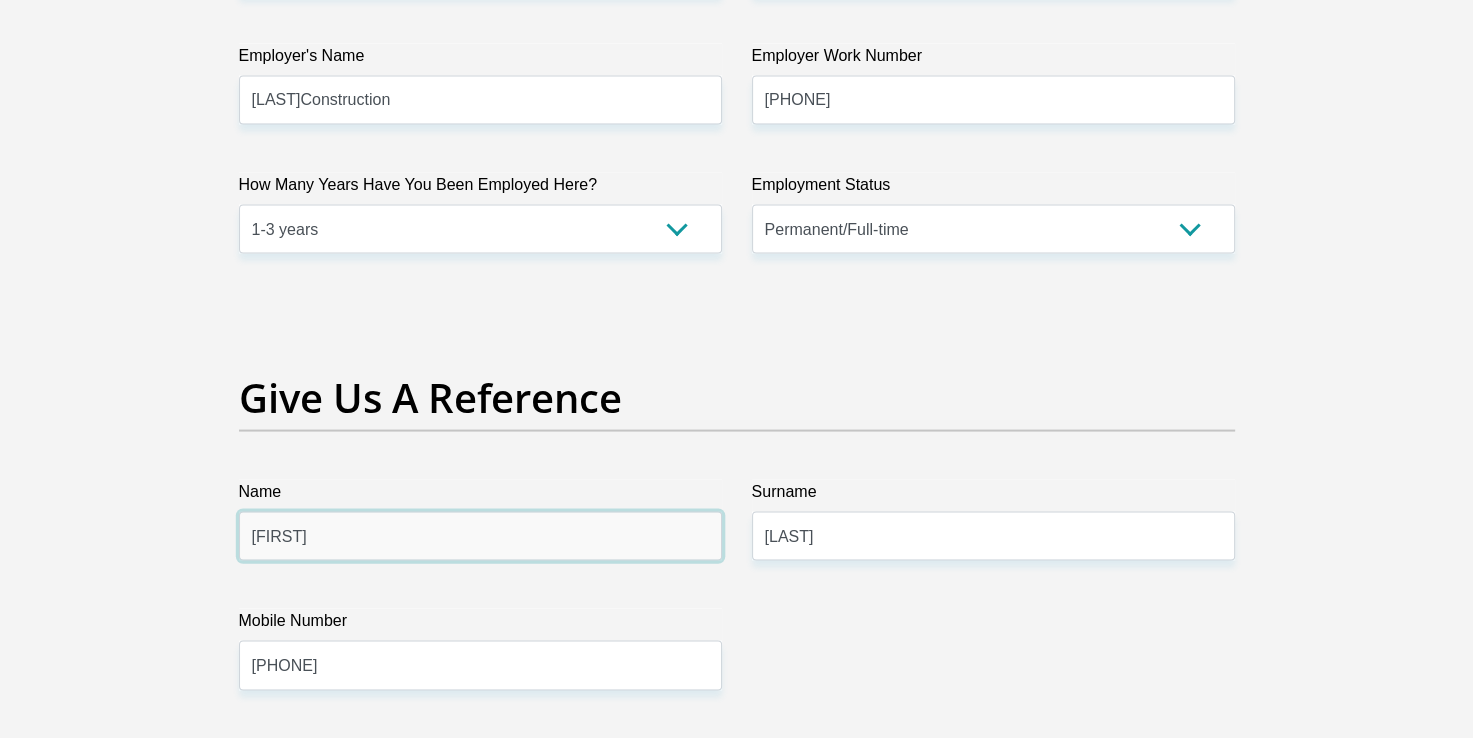 type on "[FIRST]" 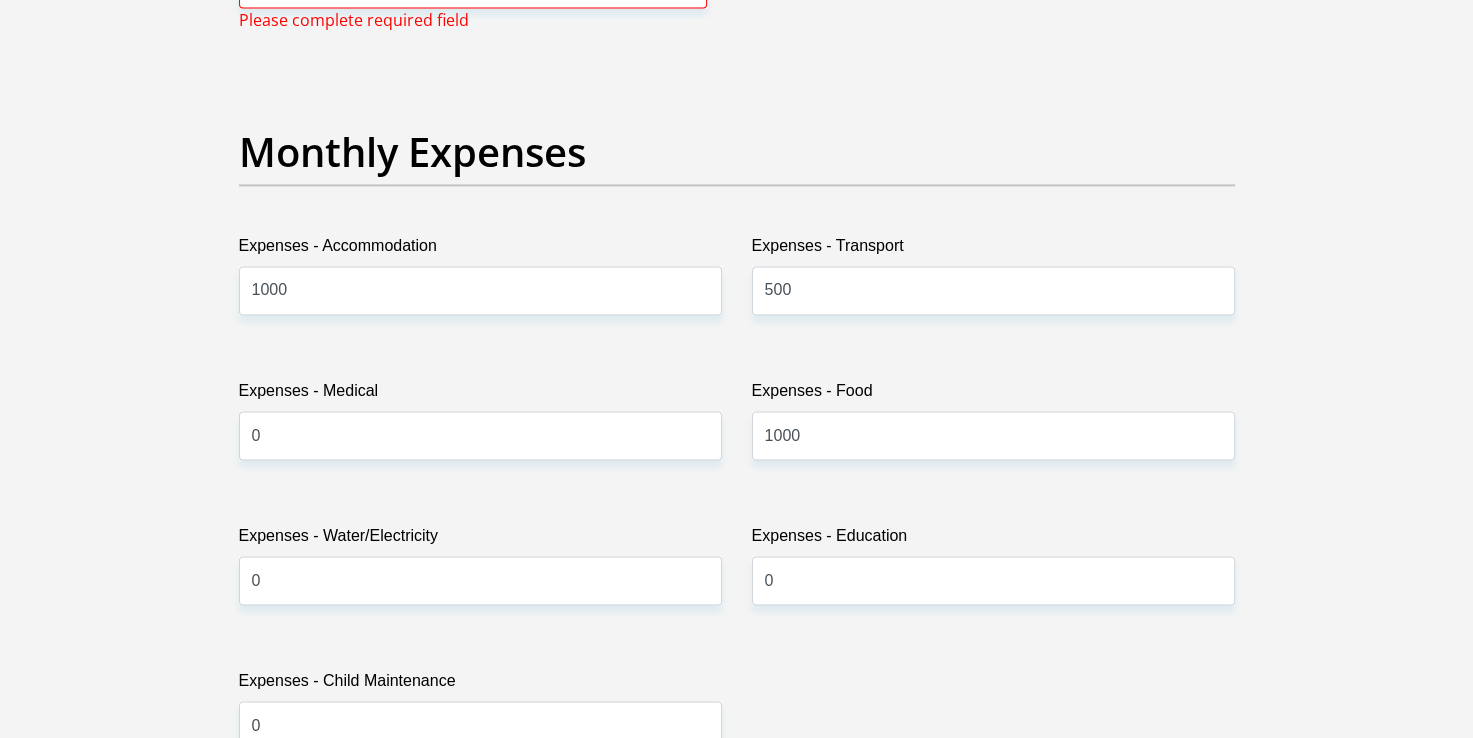 scroll, scrollTop: 2761, scrollLeft: 0, axis: vertical 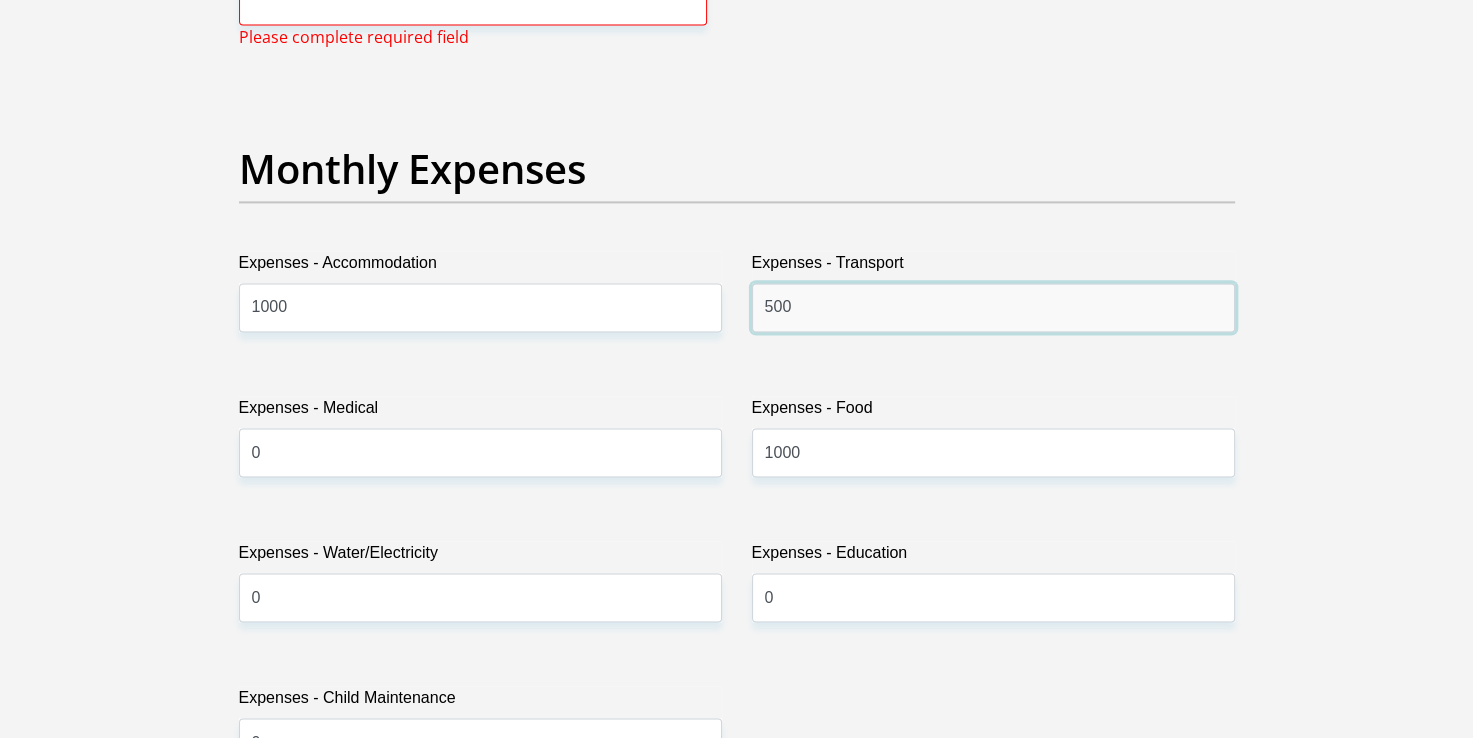 click on "500" at bounding box center (993, 307) 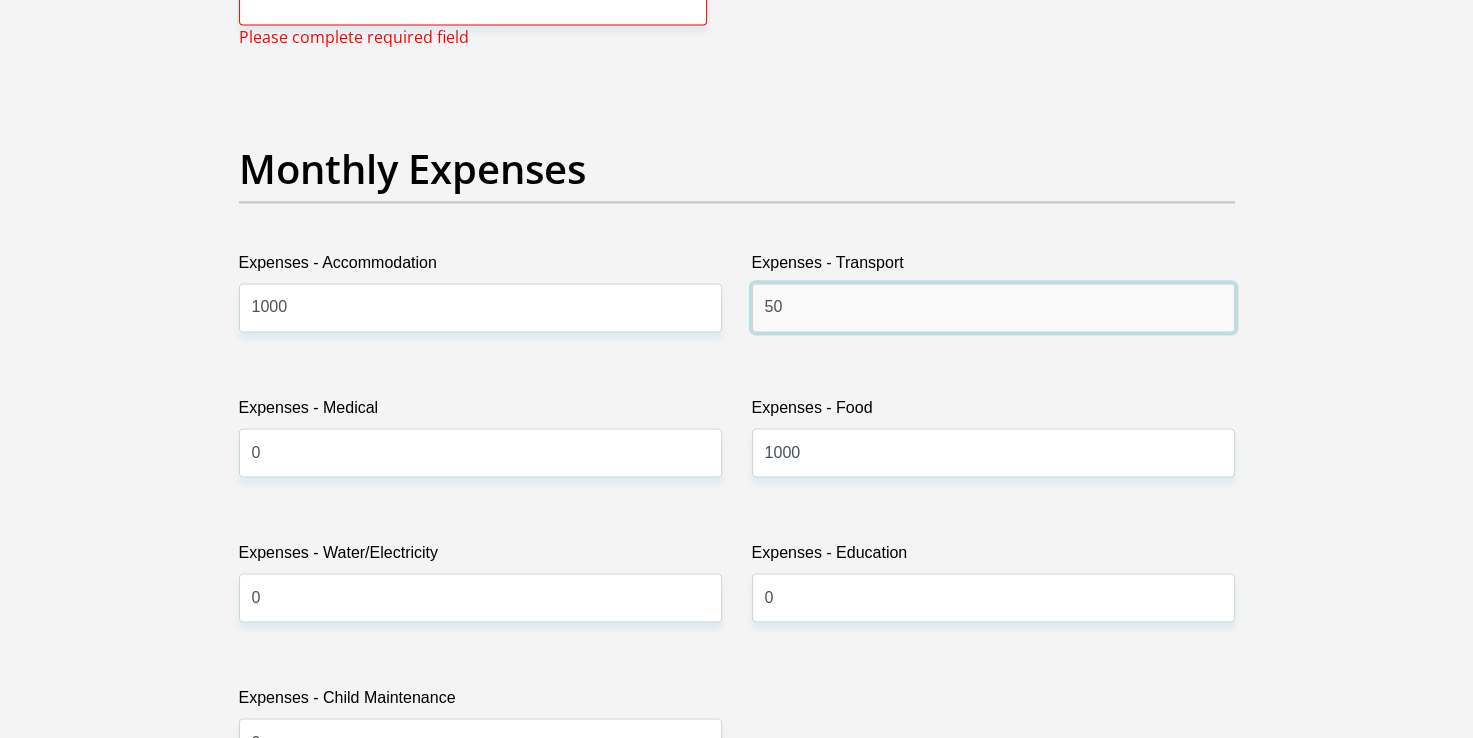 type on "5" 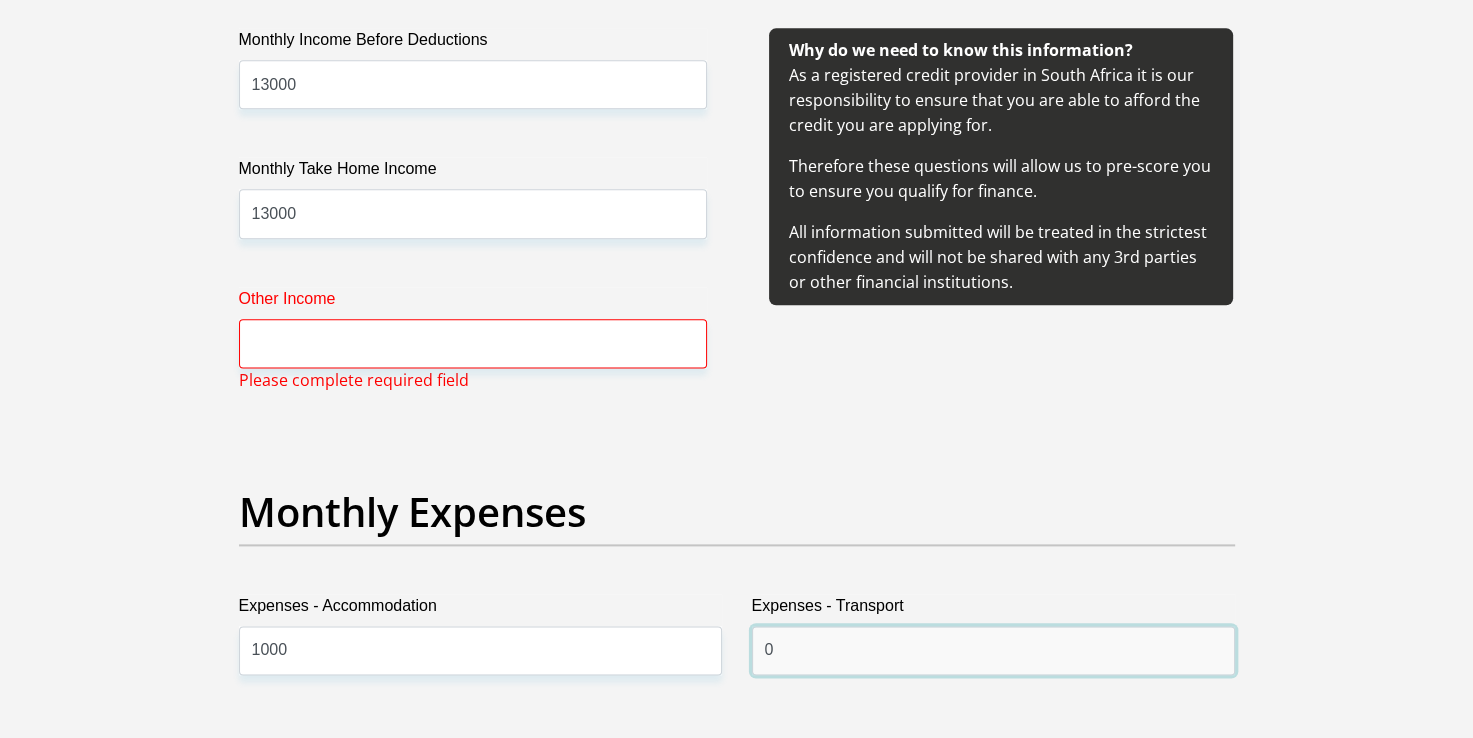 scroll, scrollTop: 2401, scrollLeft: 0, axis: vertical 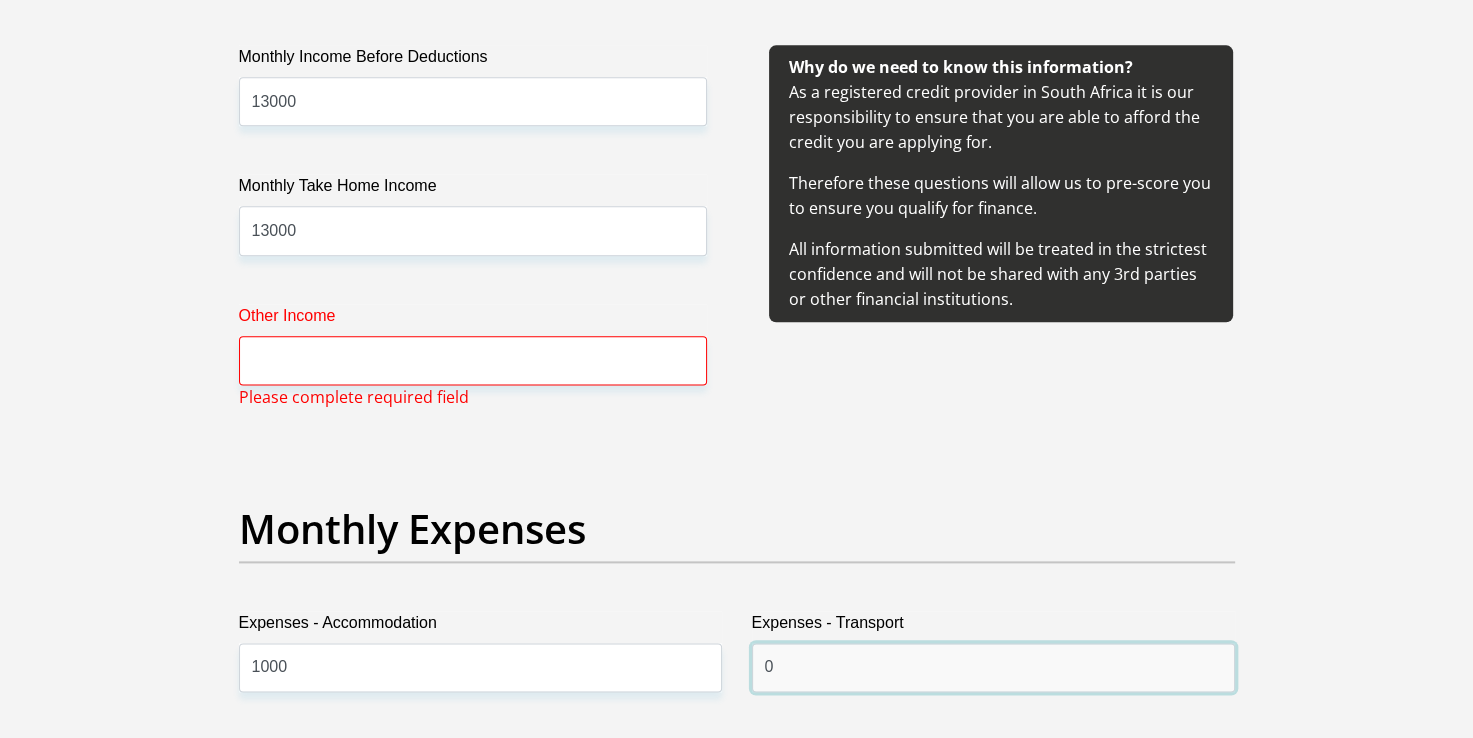 type on "0" 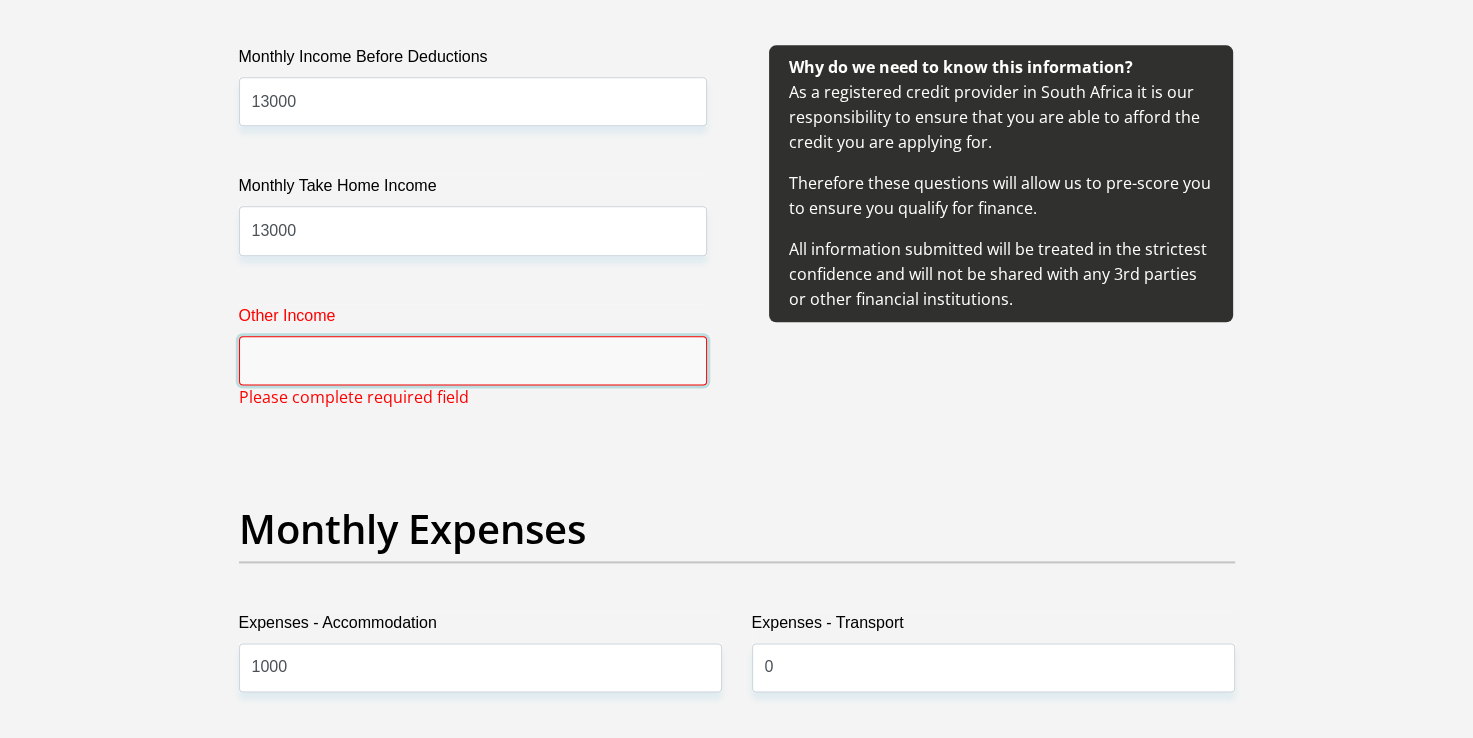click on "Other Income" at bounding box center [473, 360] 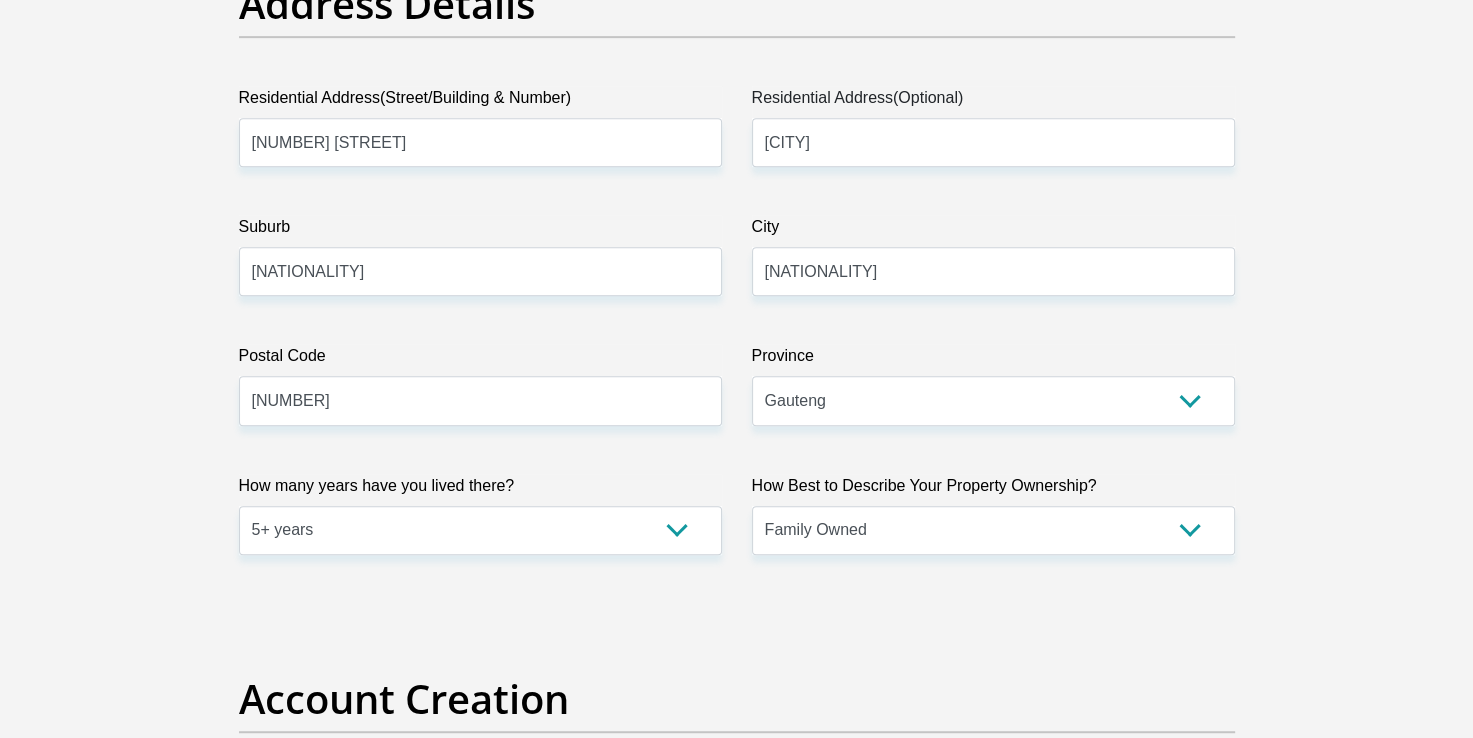 scroll, scrollTop: 1028, scrollLeft: 0, axis: vertical 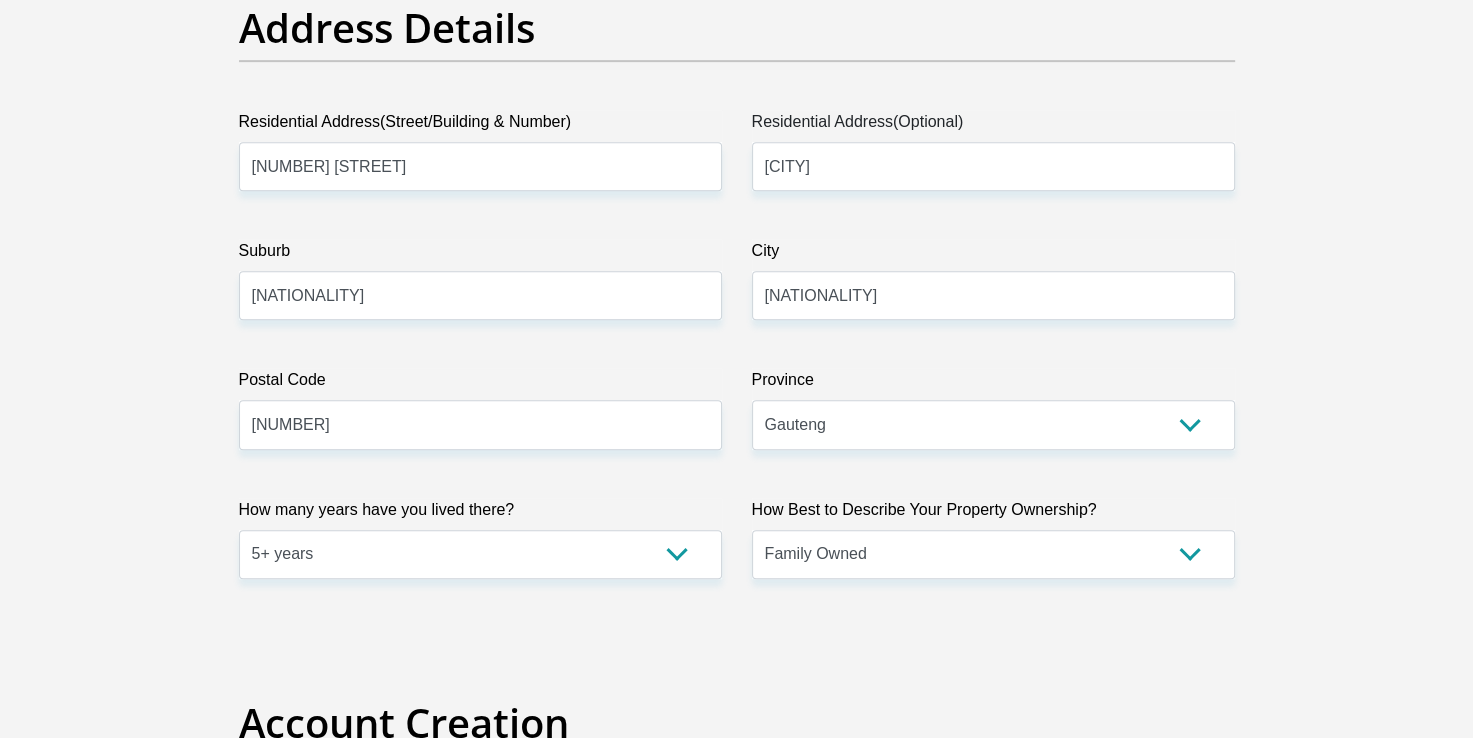 type on "0" 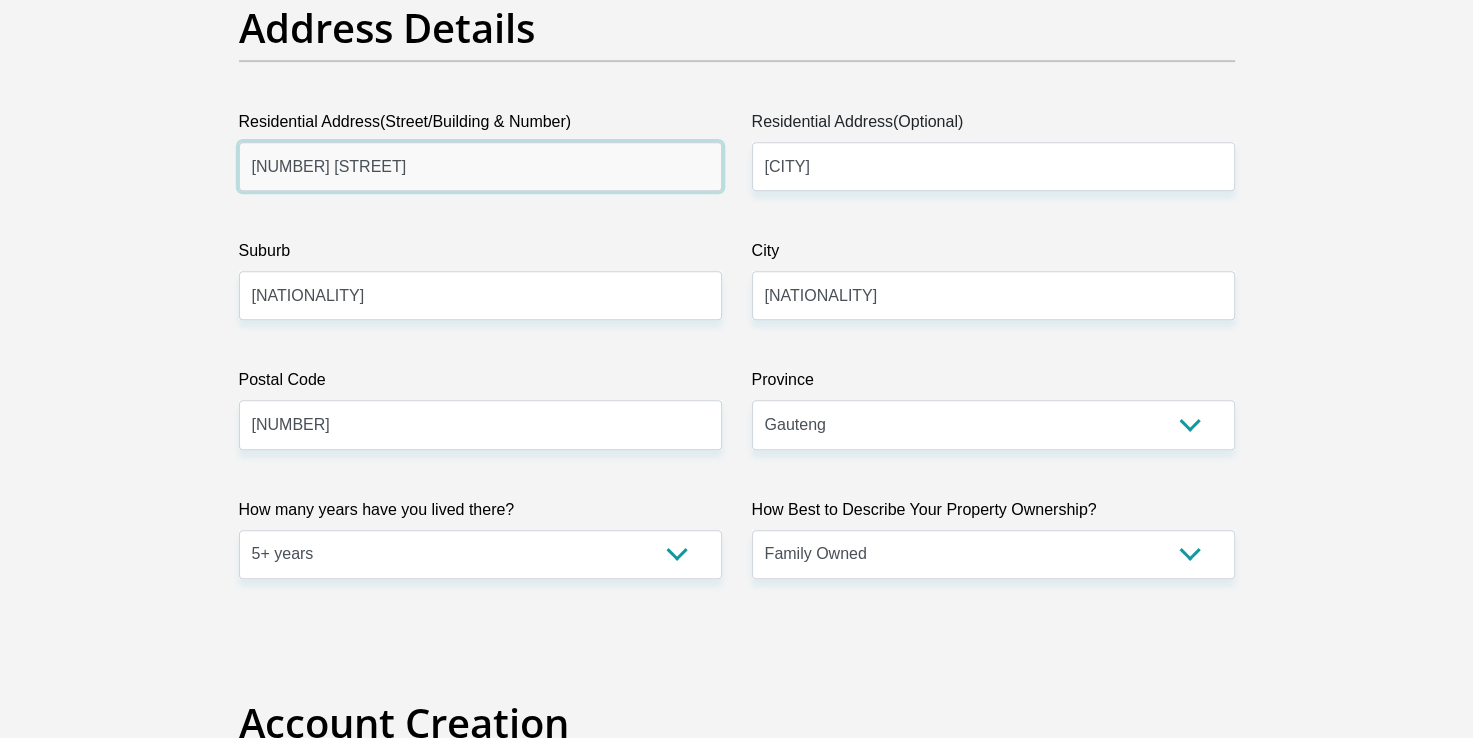 click on "[NUMBER] [STREET]" at bounding box center [480, 166] 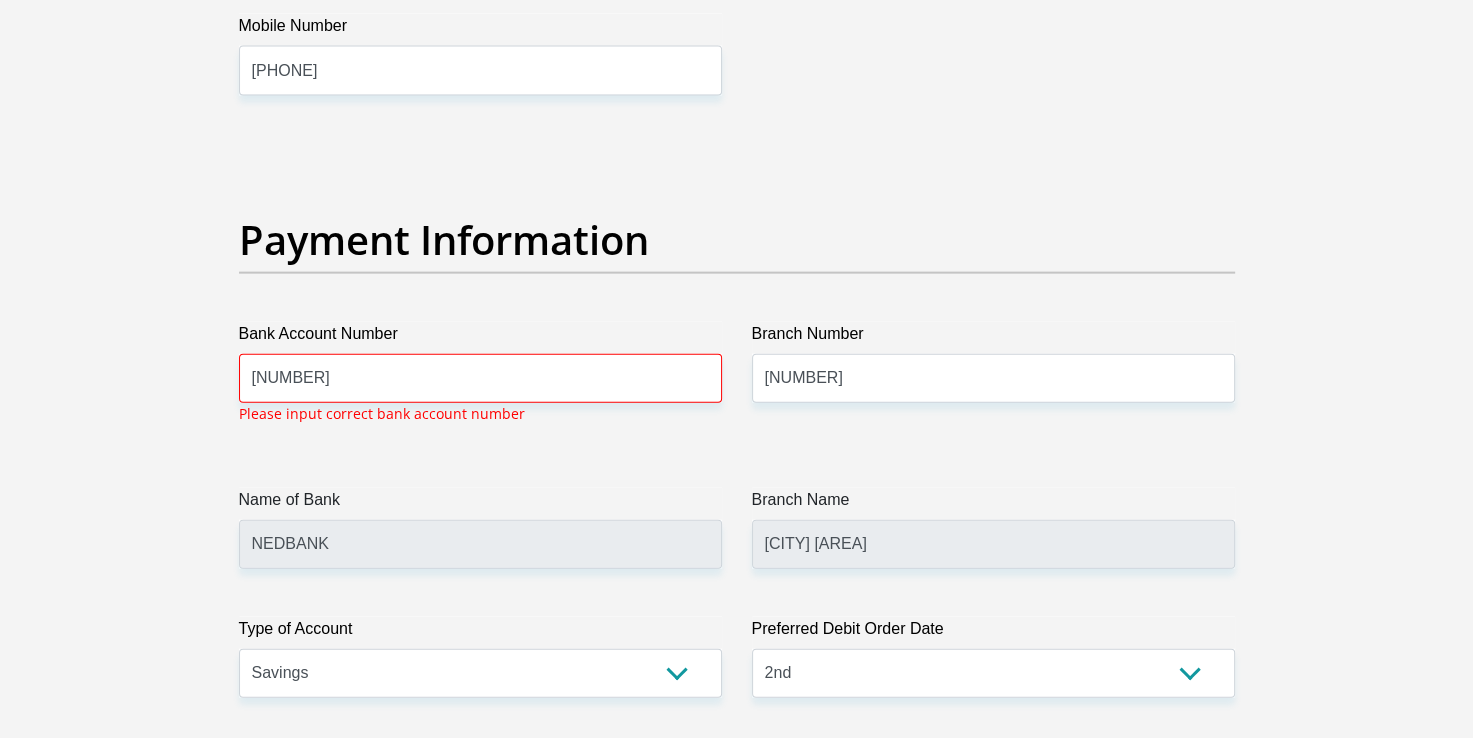 scroll, scrollTop: 4528, scrollLeft: 0, axis: vertical 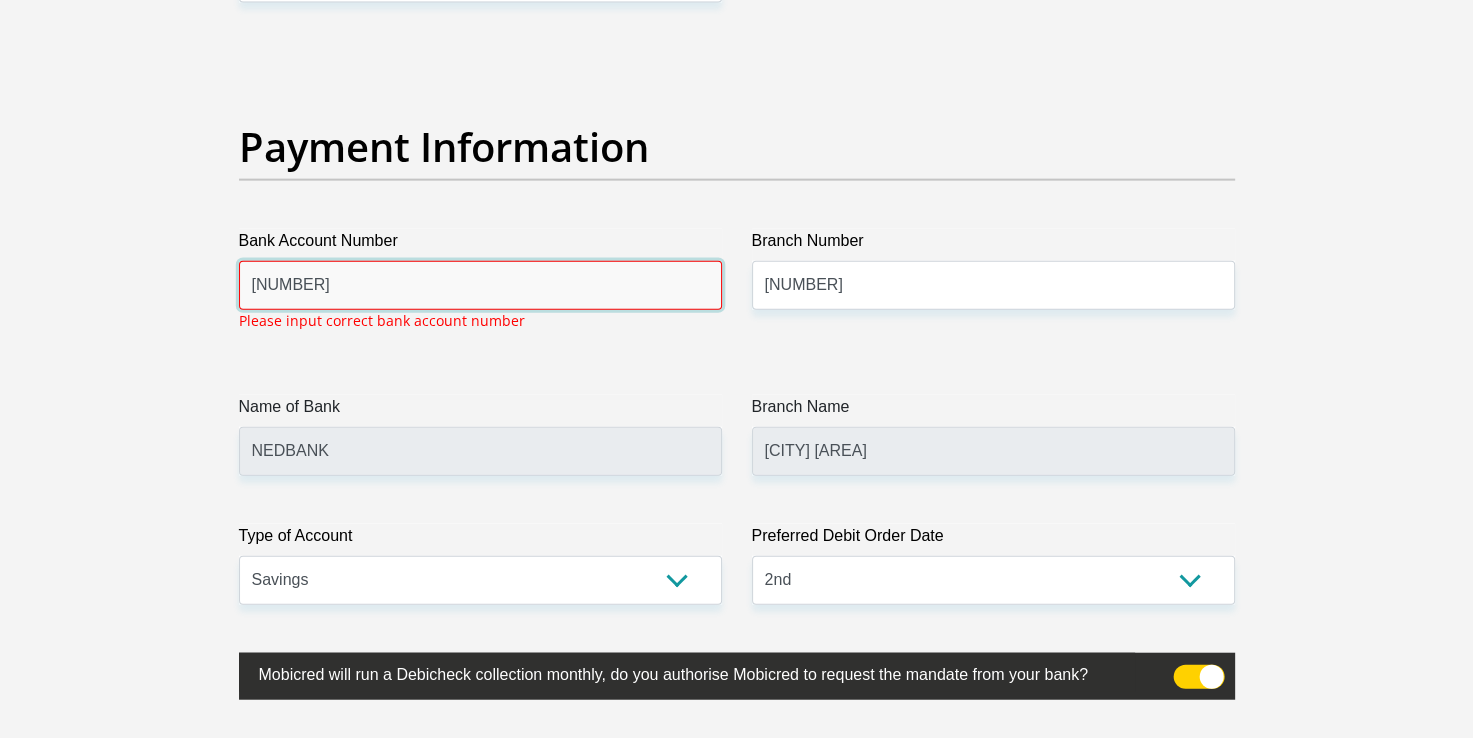 click on "[NUMBER]" at bounding box center (480, 285) 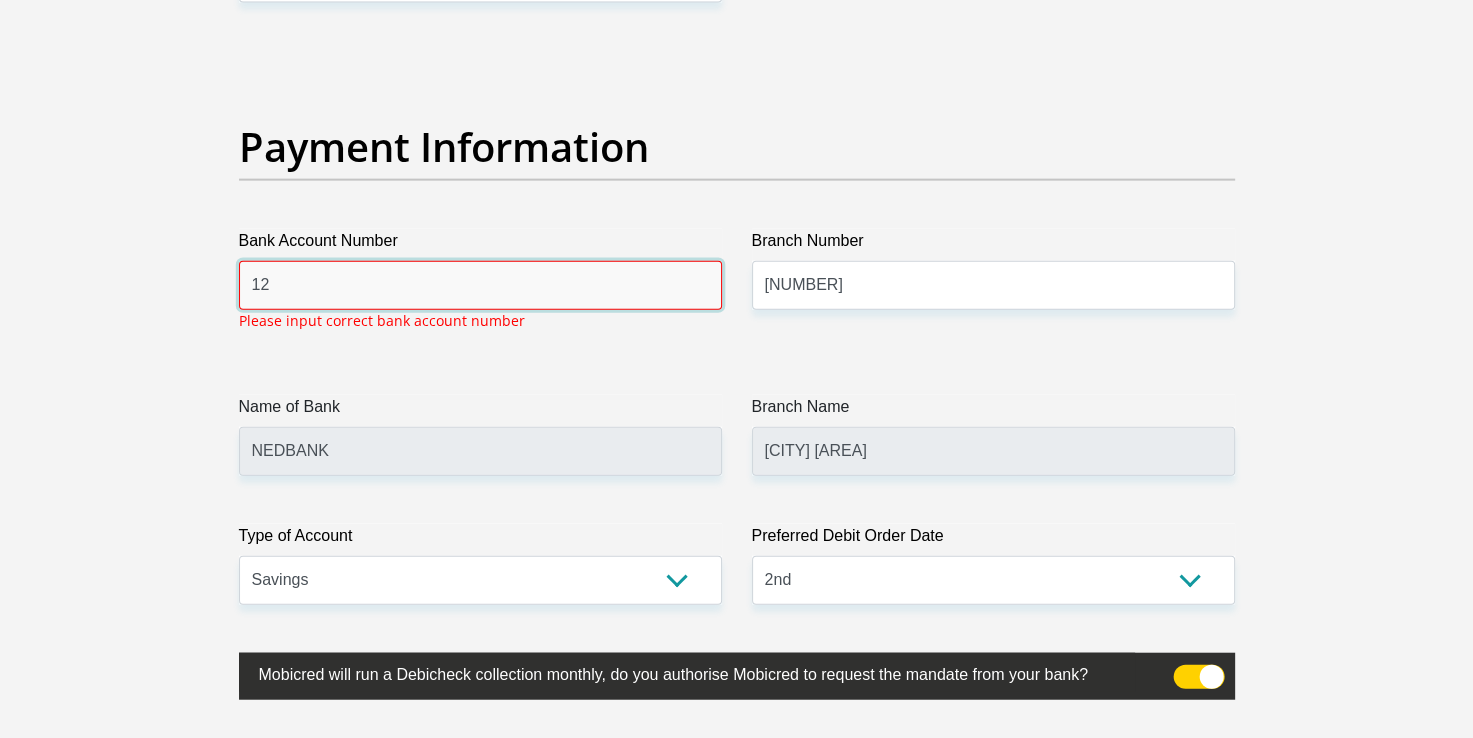 type on "1" 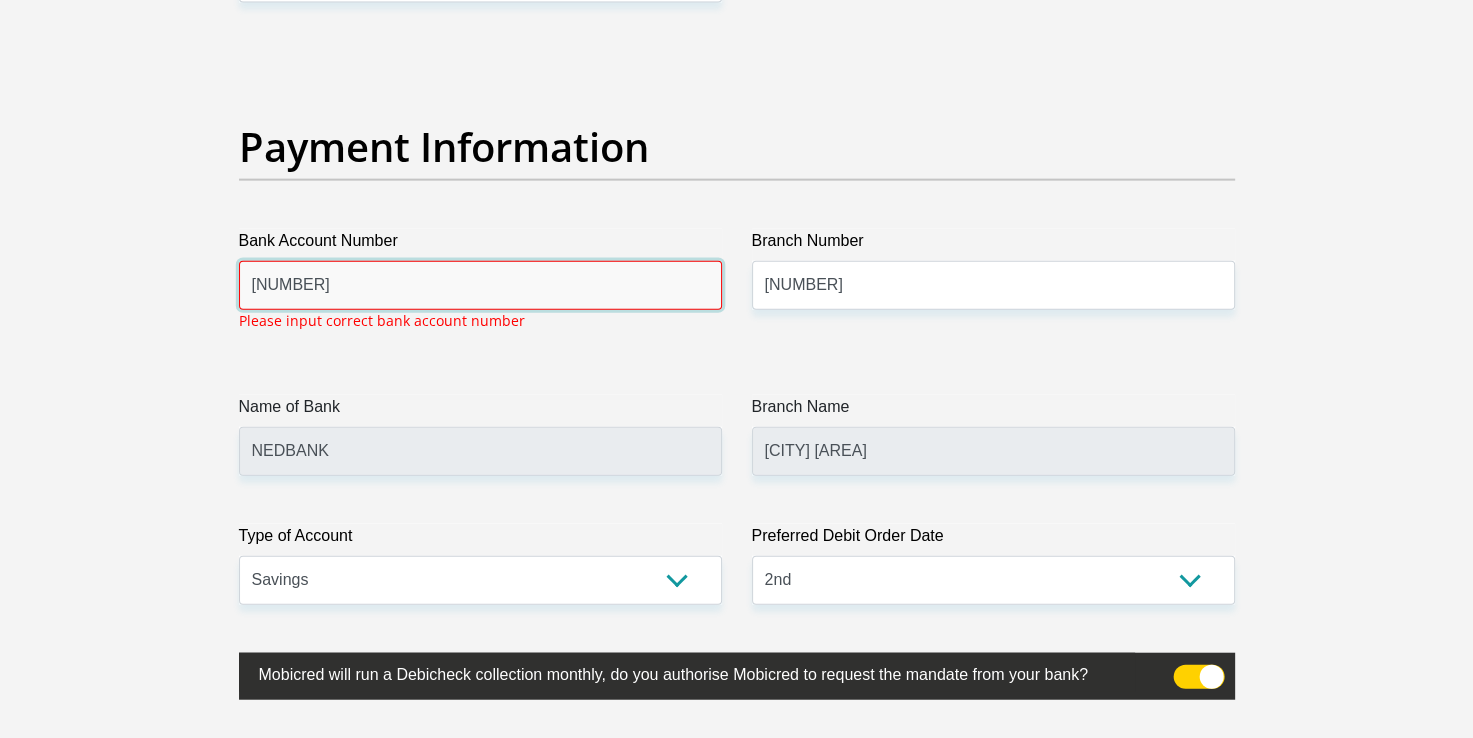 click on "[NUMBER]" at bounding box center [480, 285] 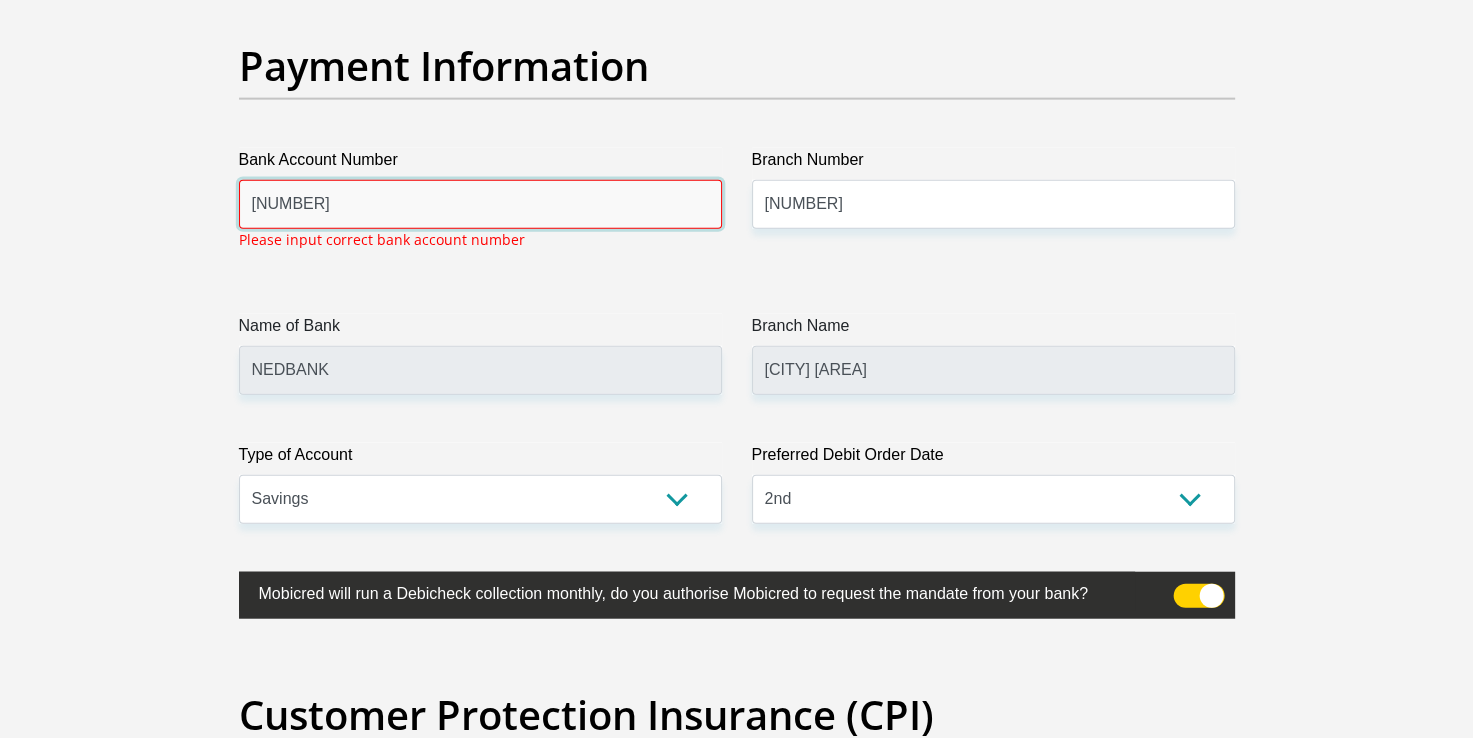 scroll, scrollTop: 4648, scrollLeft: 0, axis: vertical 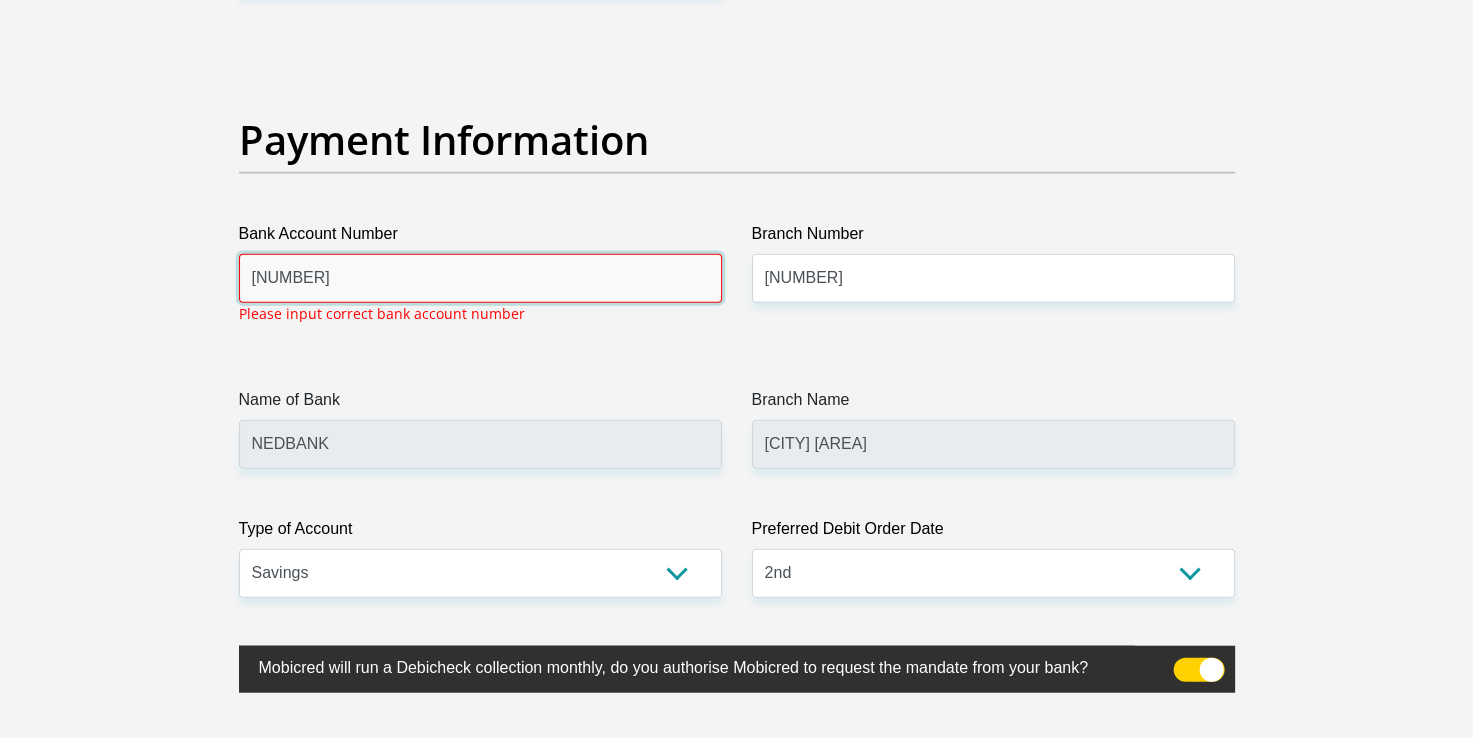 click on "[NUMBER]" at bounding box center [480, 278] 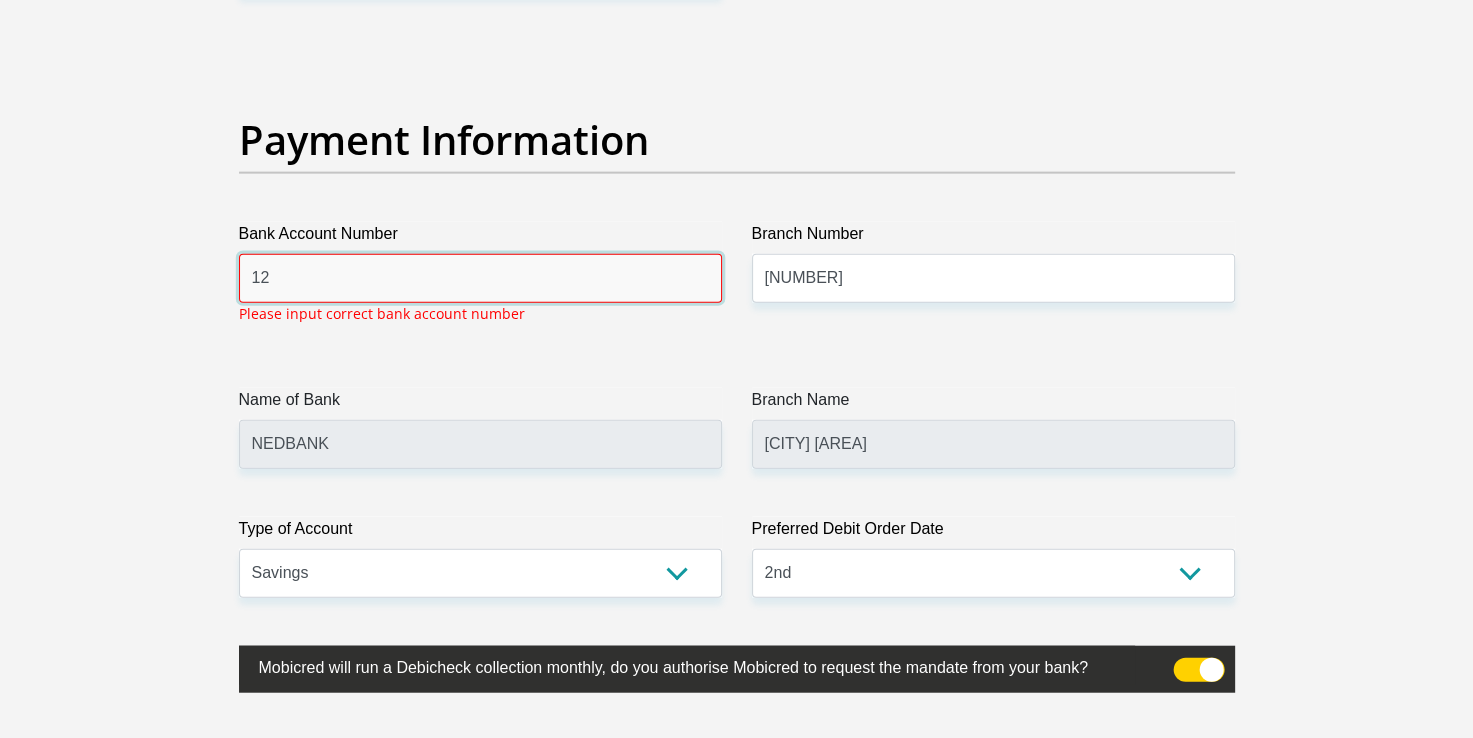 type on "1" 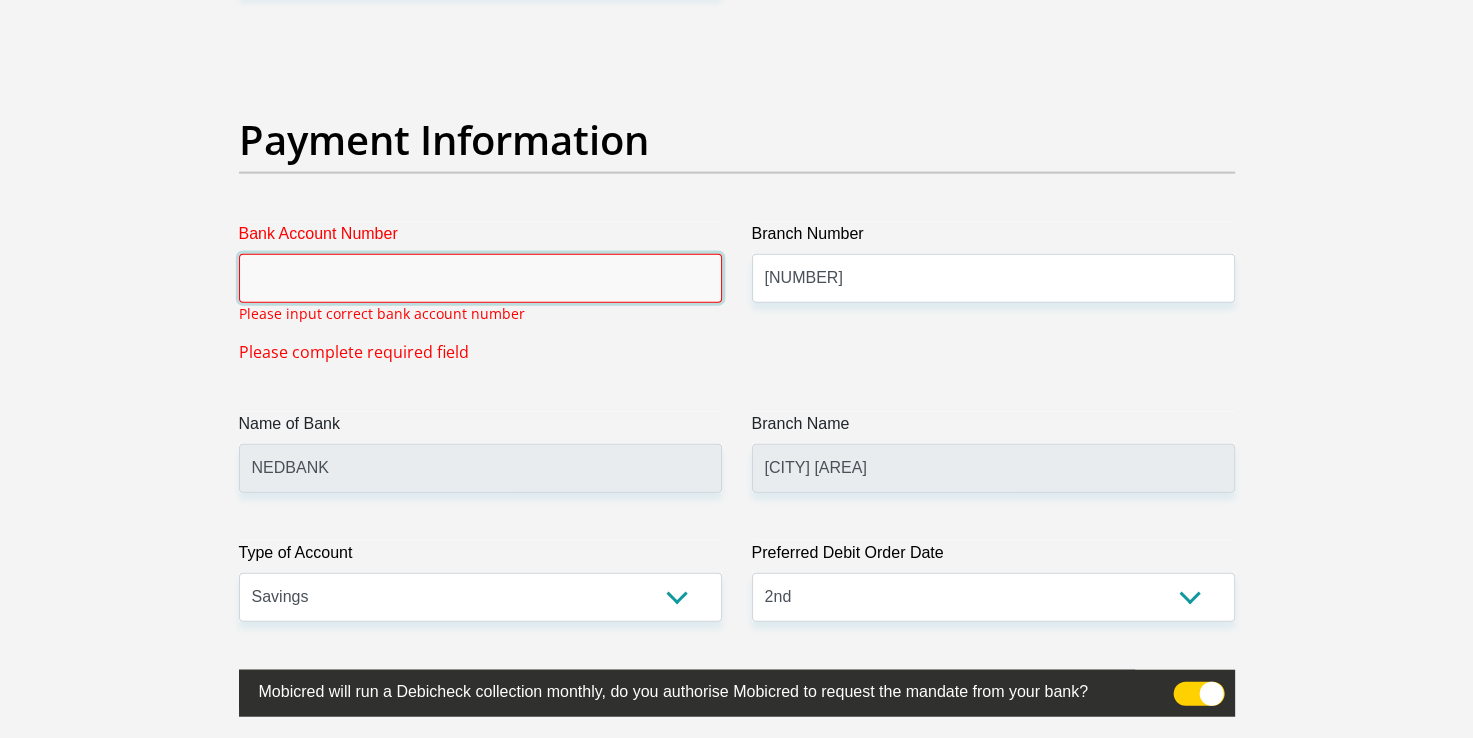 type on "4" 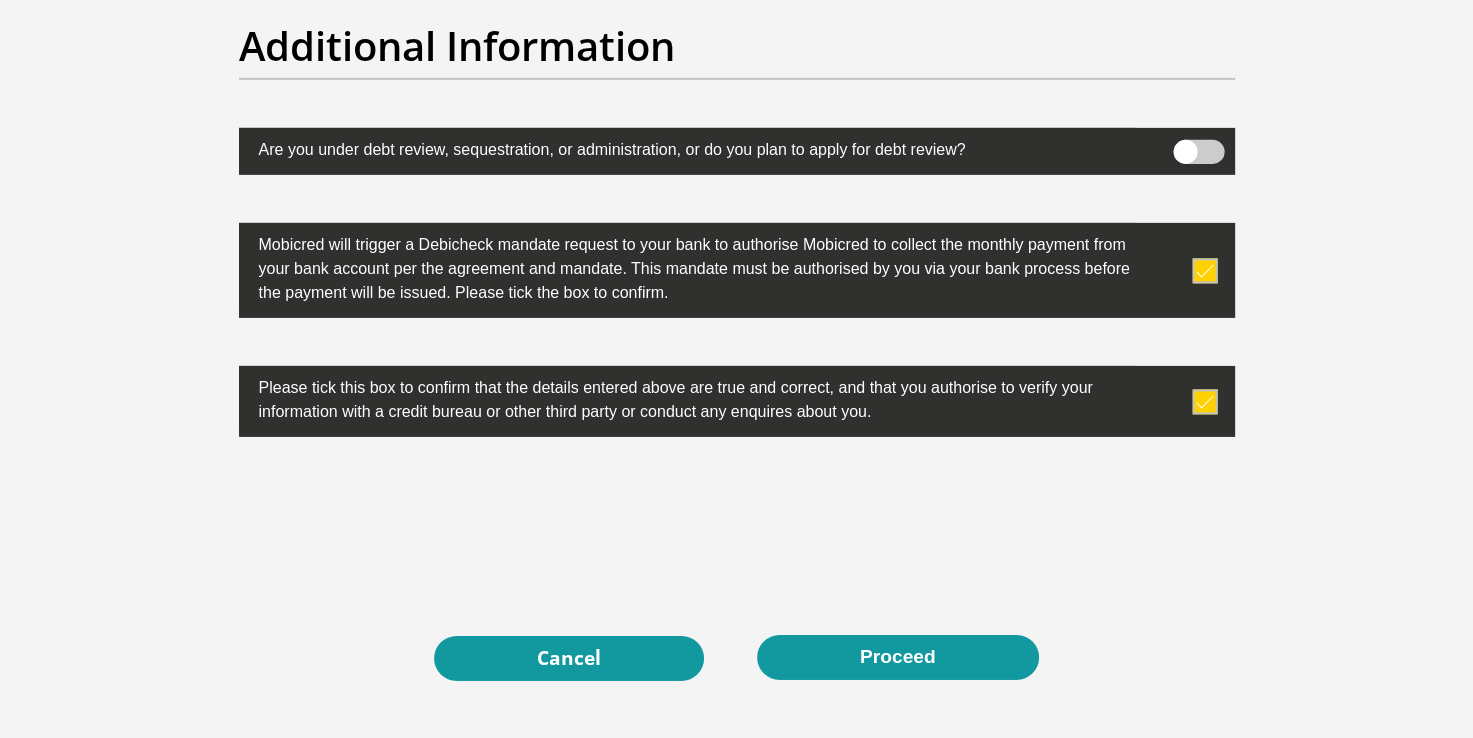 scroll, scrollTop: 6468, scrollLeft: 0, axis: vertical 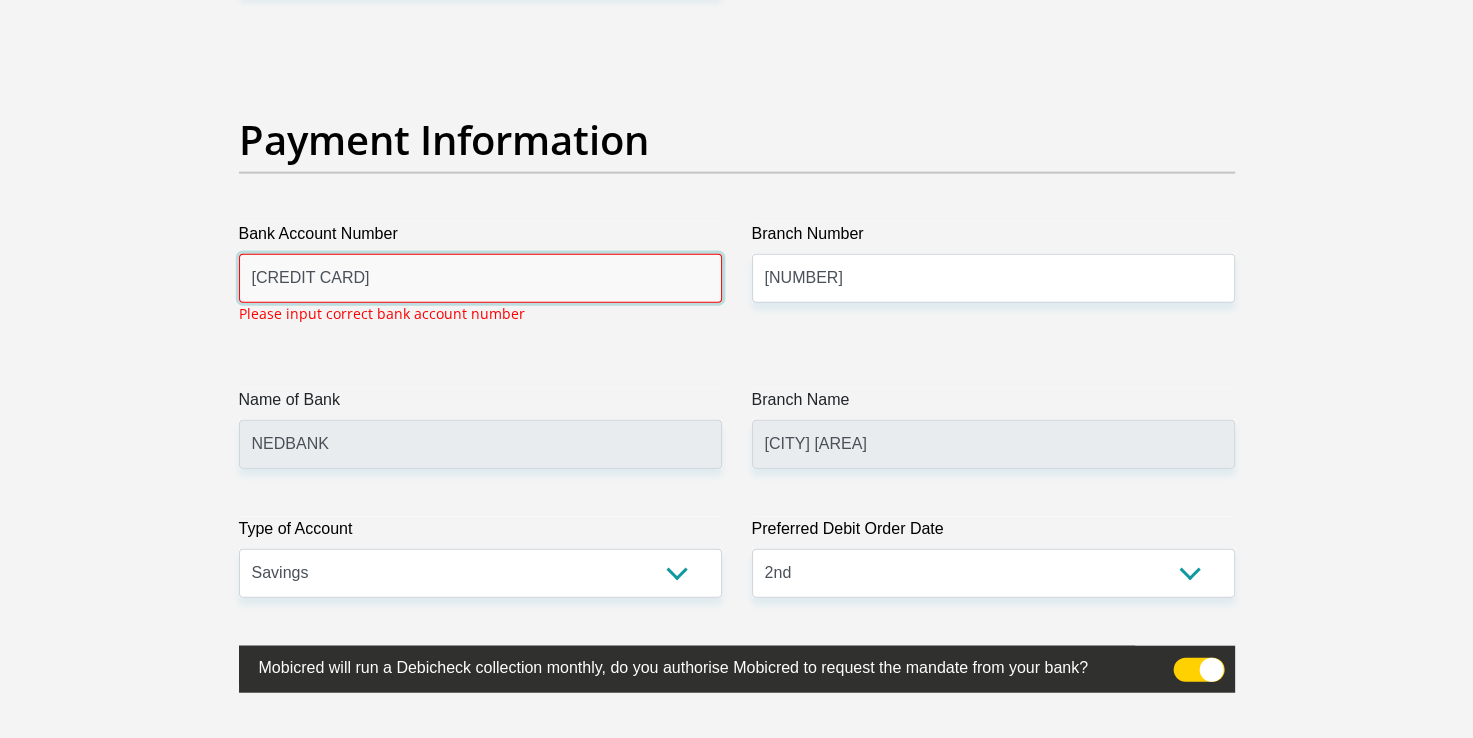 click on "[CREDIT CARD]" at bounding box center [480, 278] 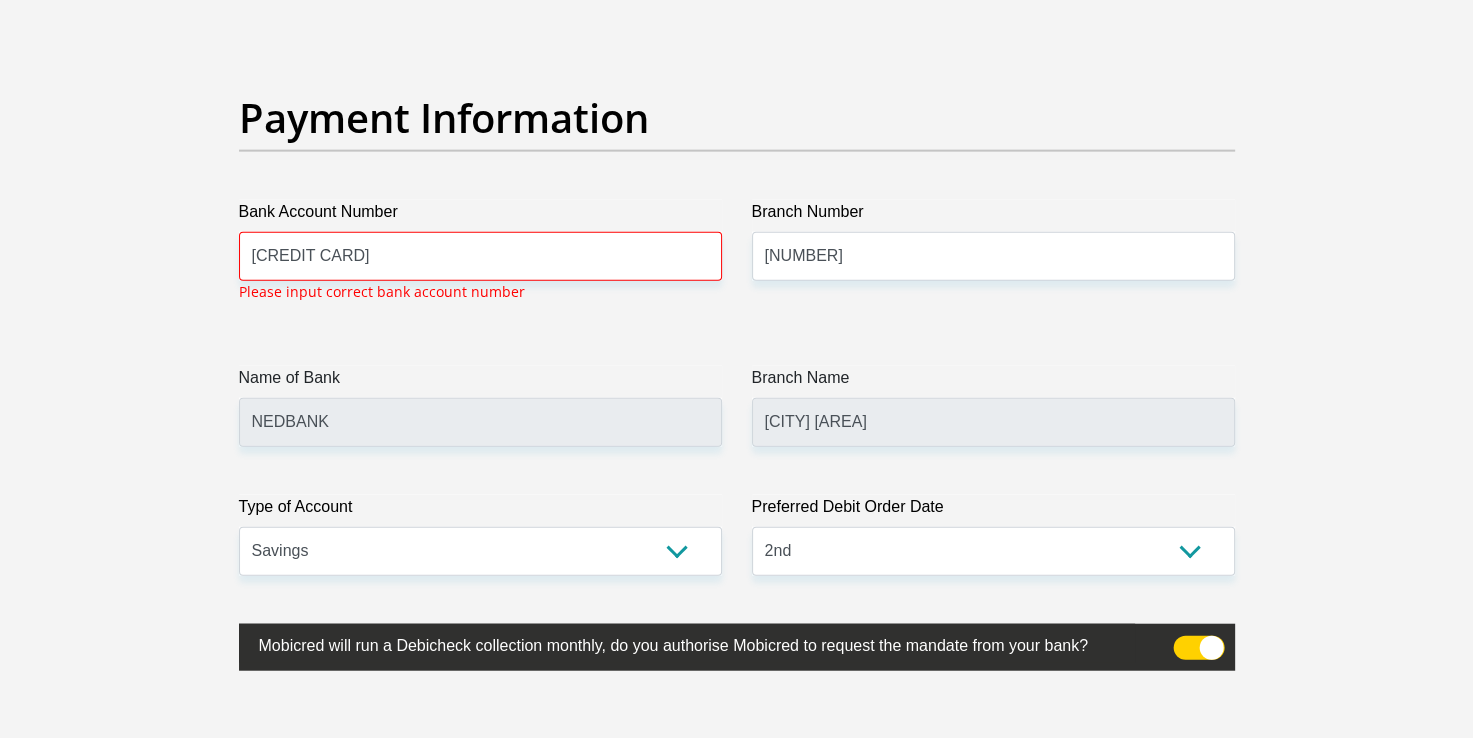 scroll, scrollTop: 4535, scrollLeft: 0, axis: vertical 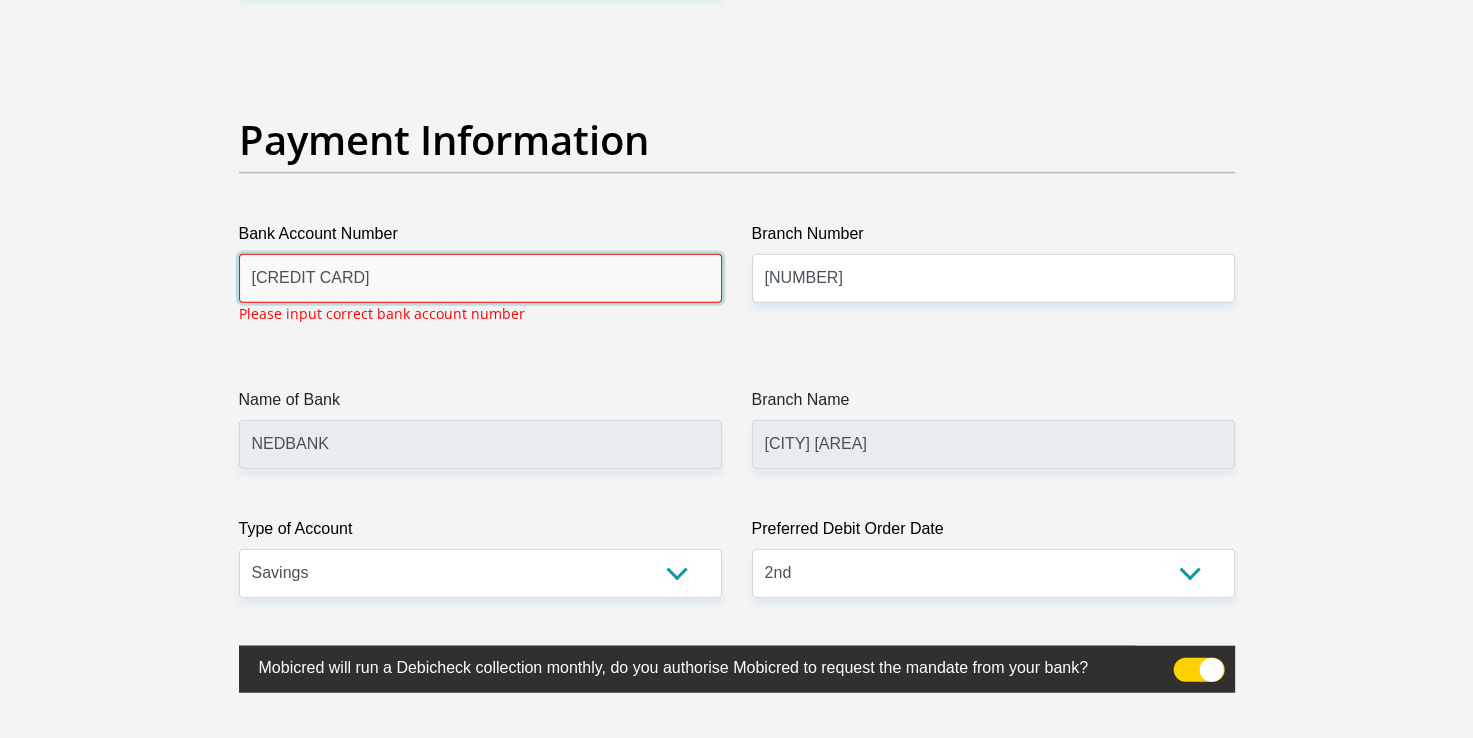 click on "[CREDIT CARD]" at bounding box center [480, 278] 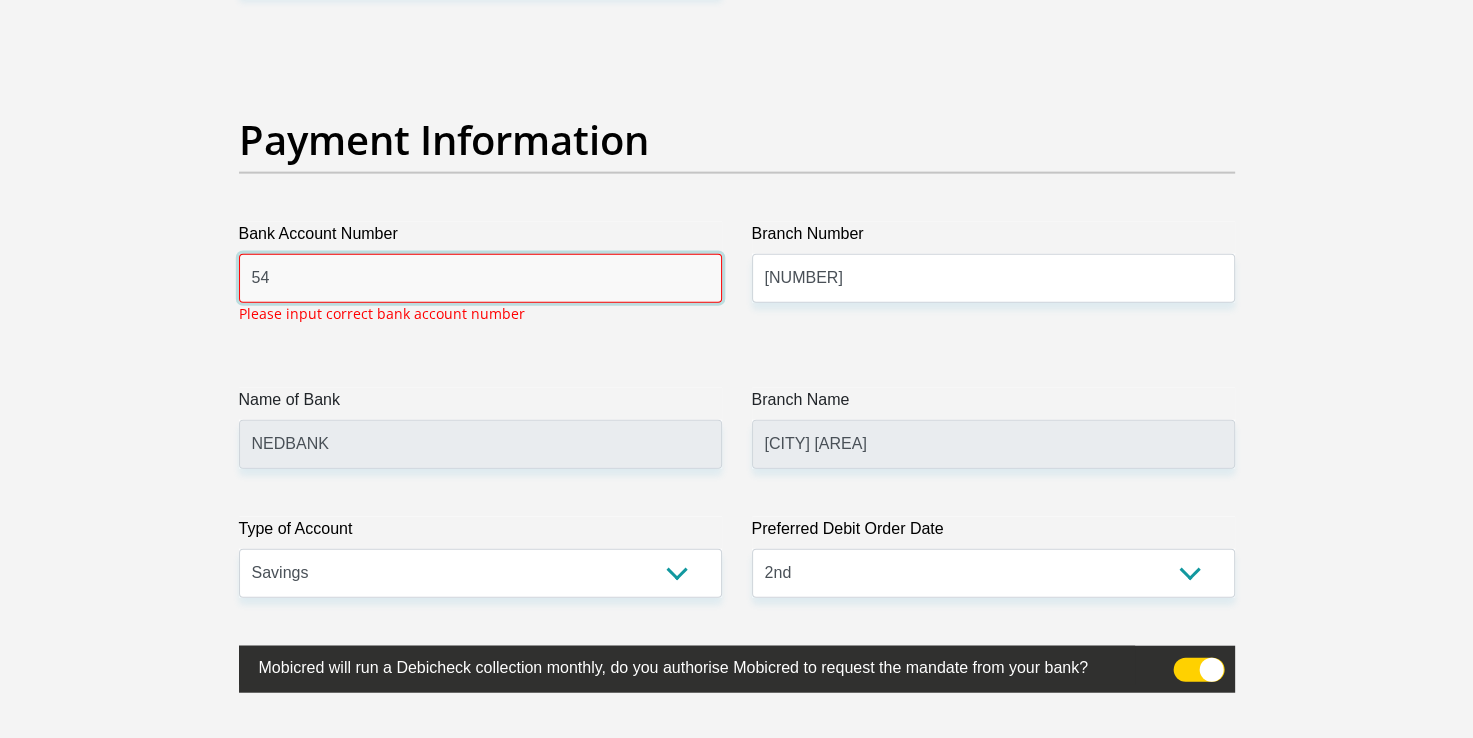 type on "5" 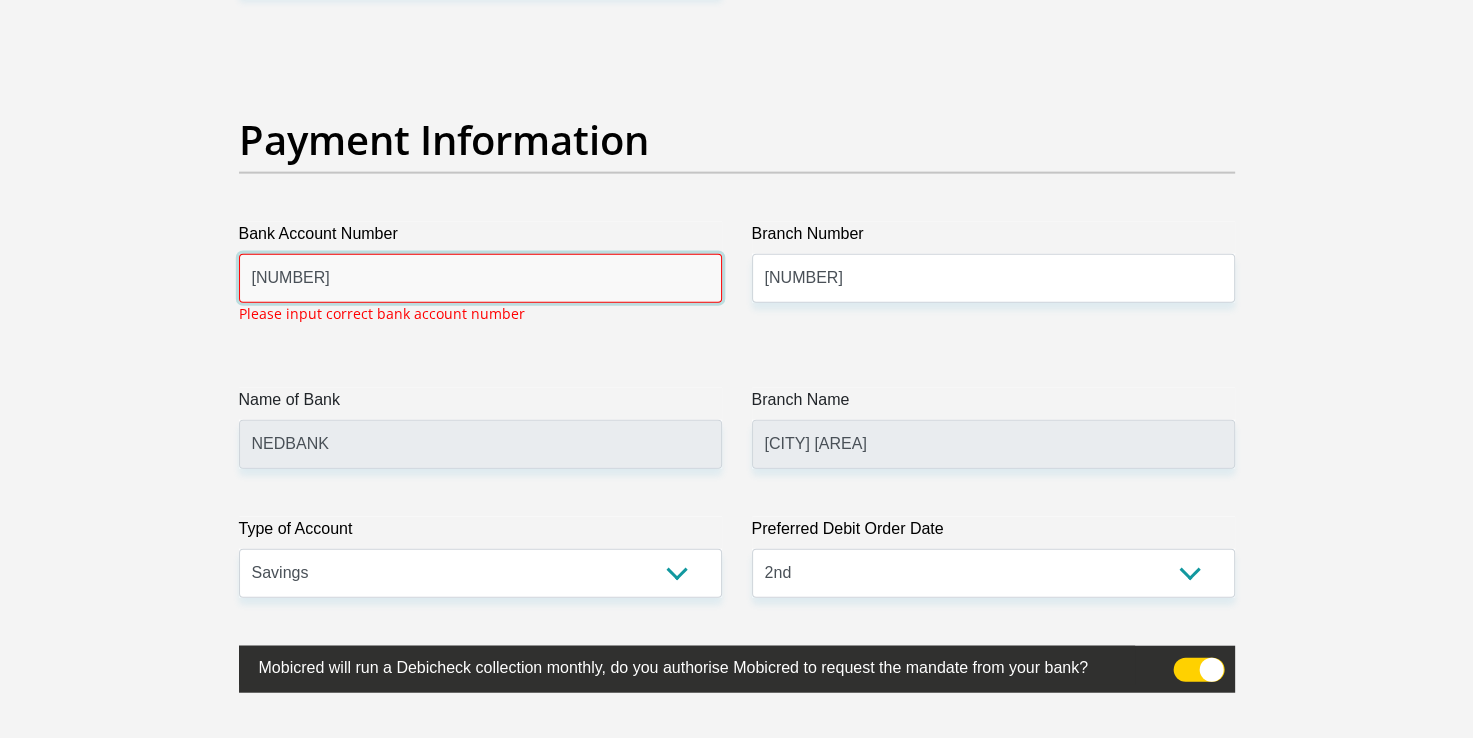 scroll, scrollTop: 4575, scrollLeft: 0, axis: vertical 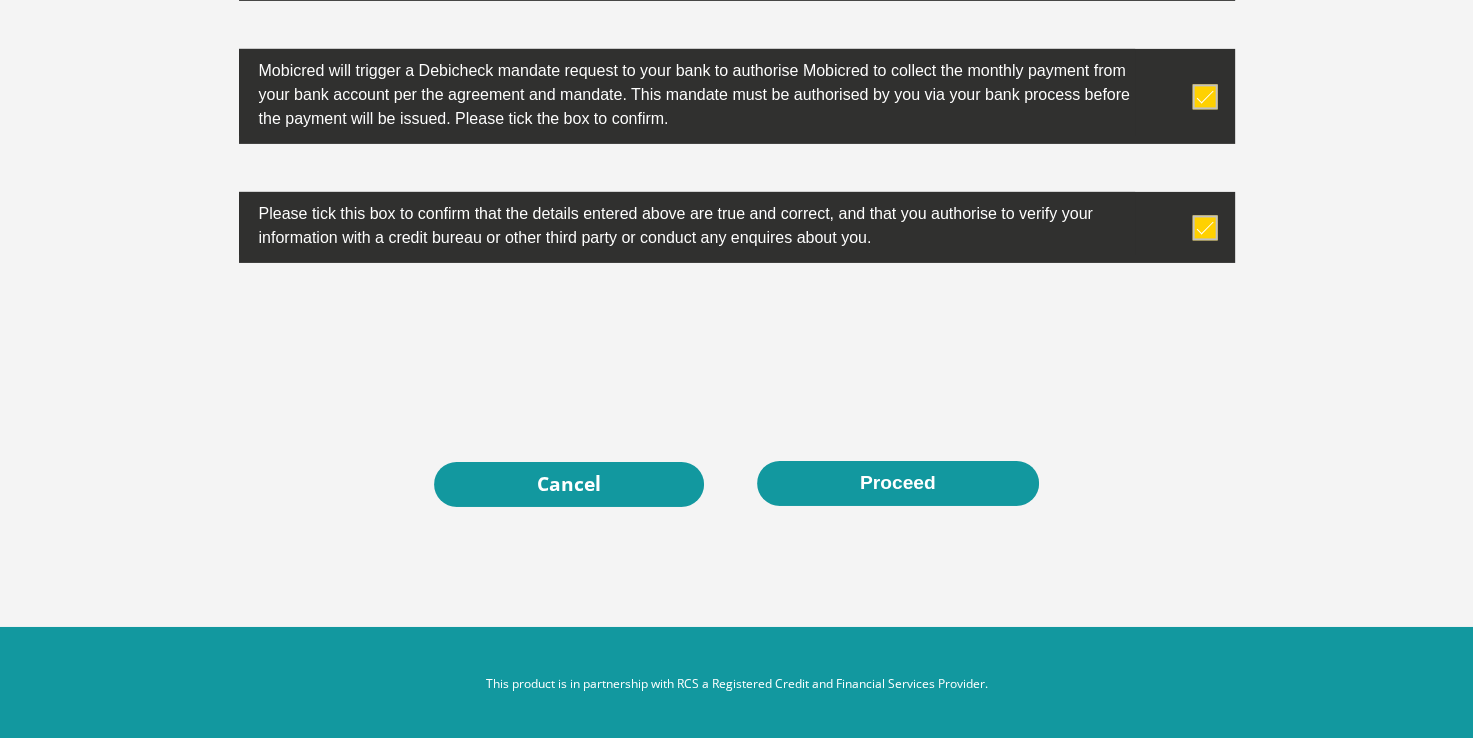 type on "[NUMBER]" 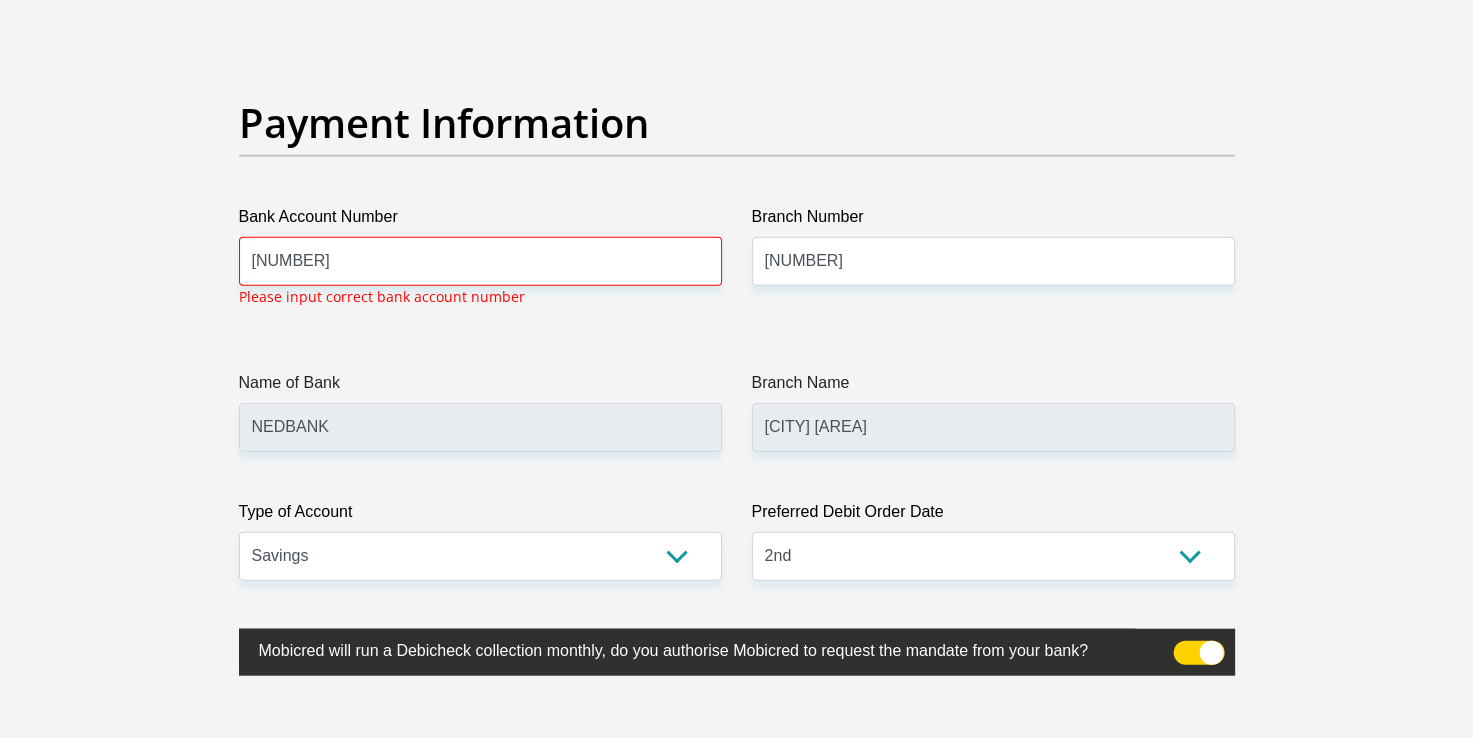 scroll, scrollTop: 4535, scrollLeft: 0, axis: vertical 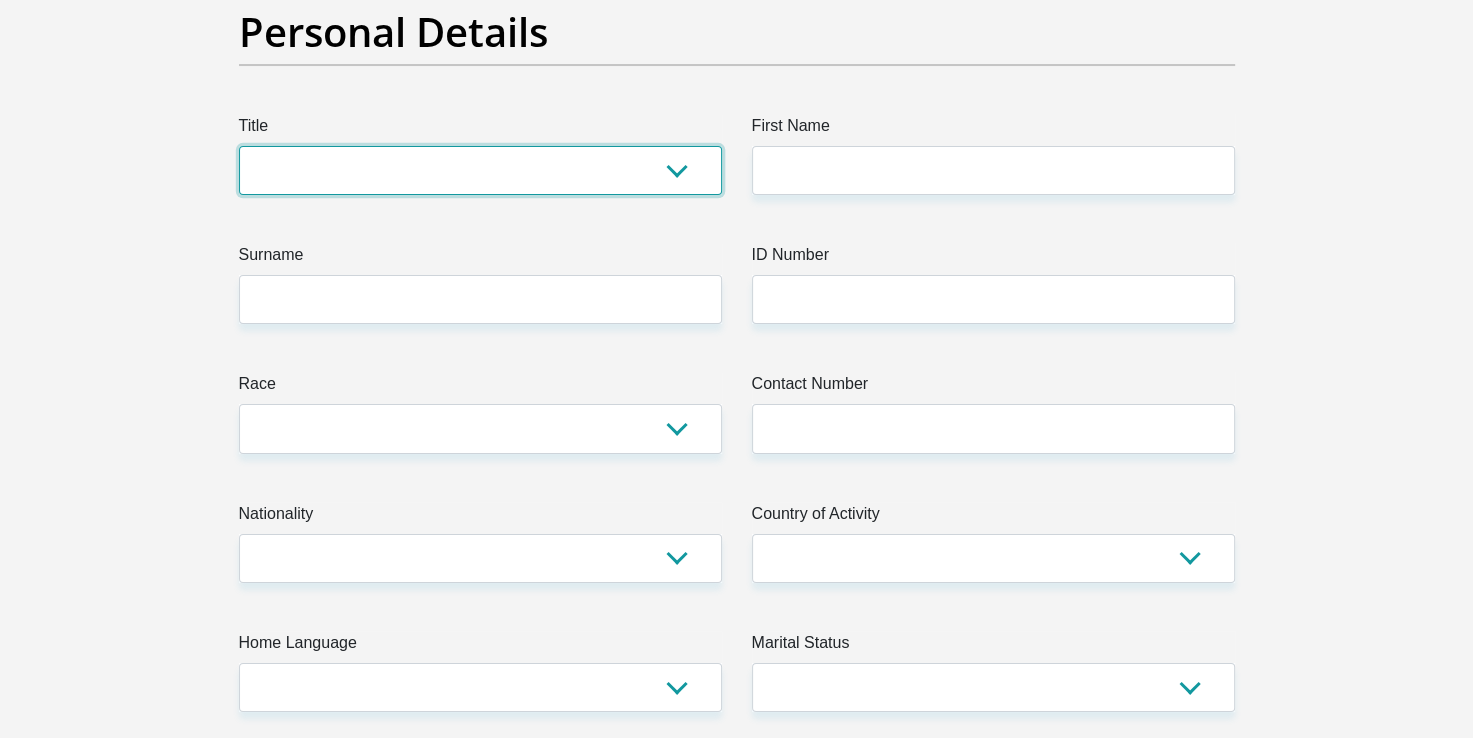 click on "Mr
Ms
Mrs
Dr
Other" at bounding box center [480, 170] 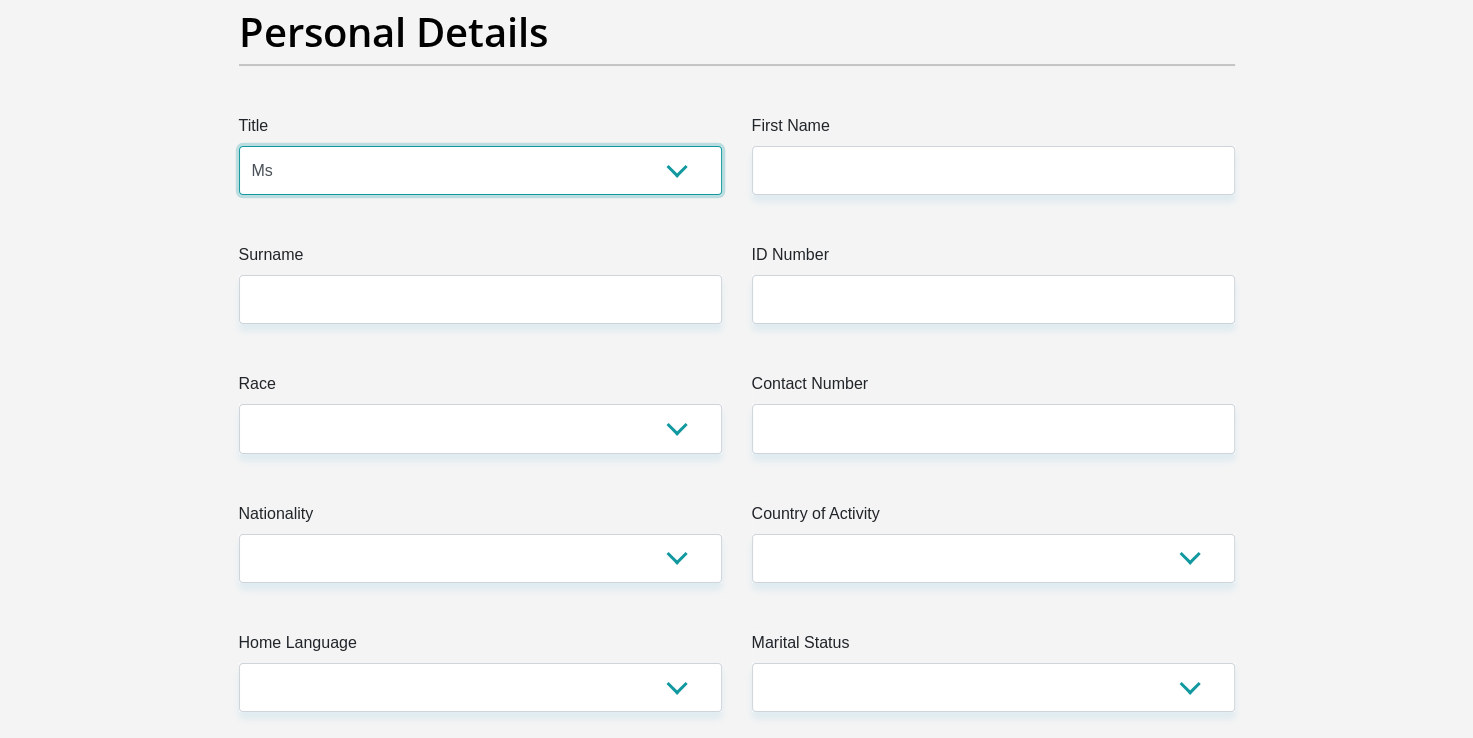 click on "Mr
Ms
Mrs
Dr
Other" at bounding box center (480, 170) 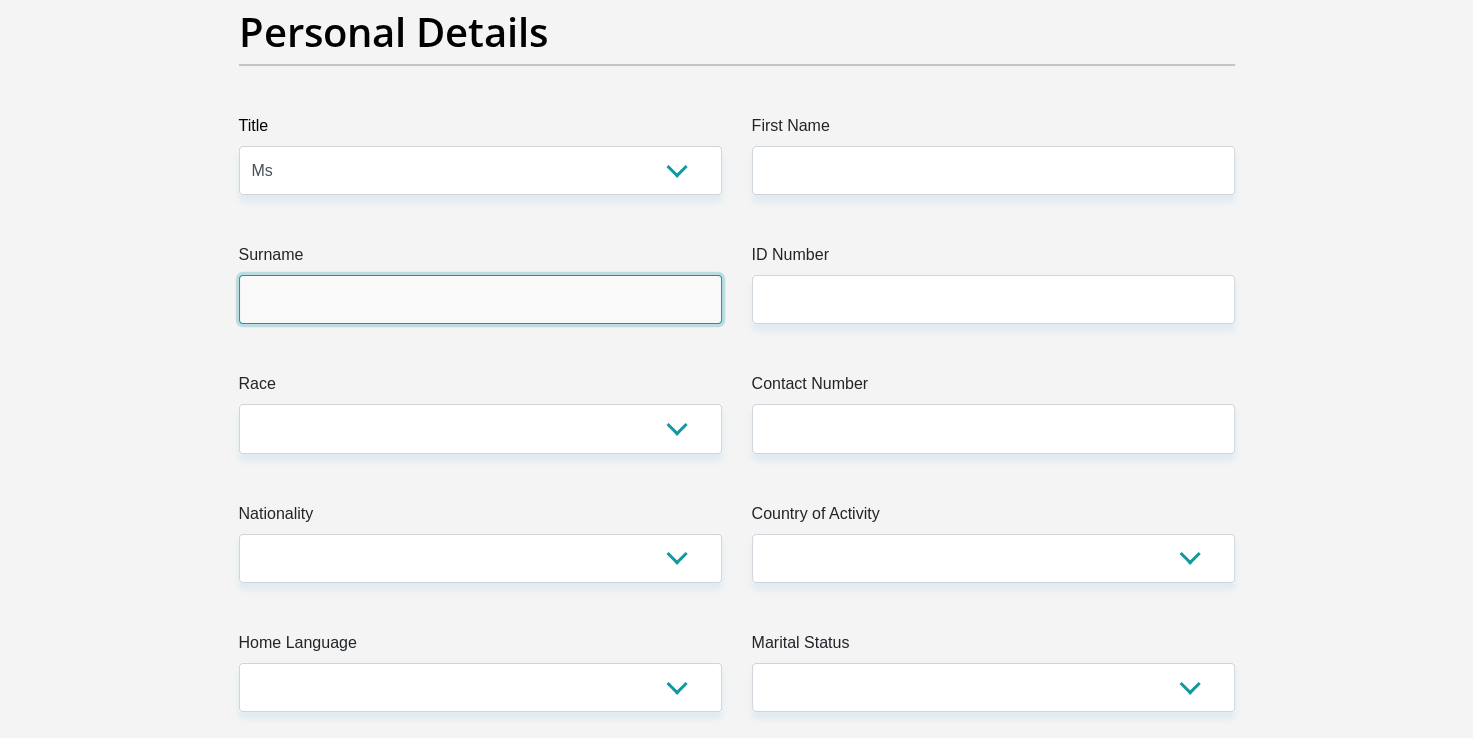 click on "Surname" at bounding box center [480, 299] 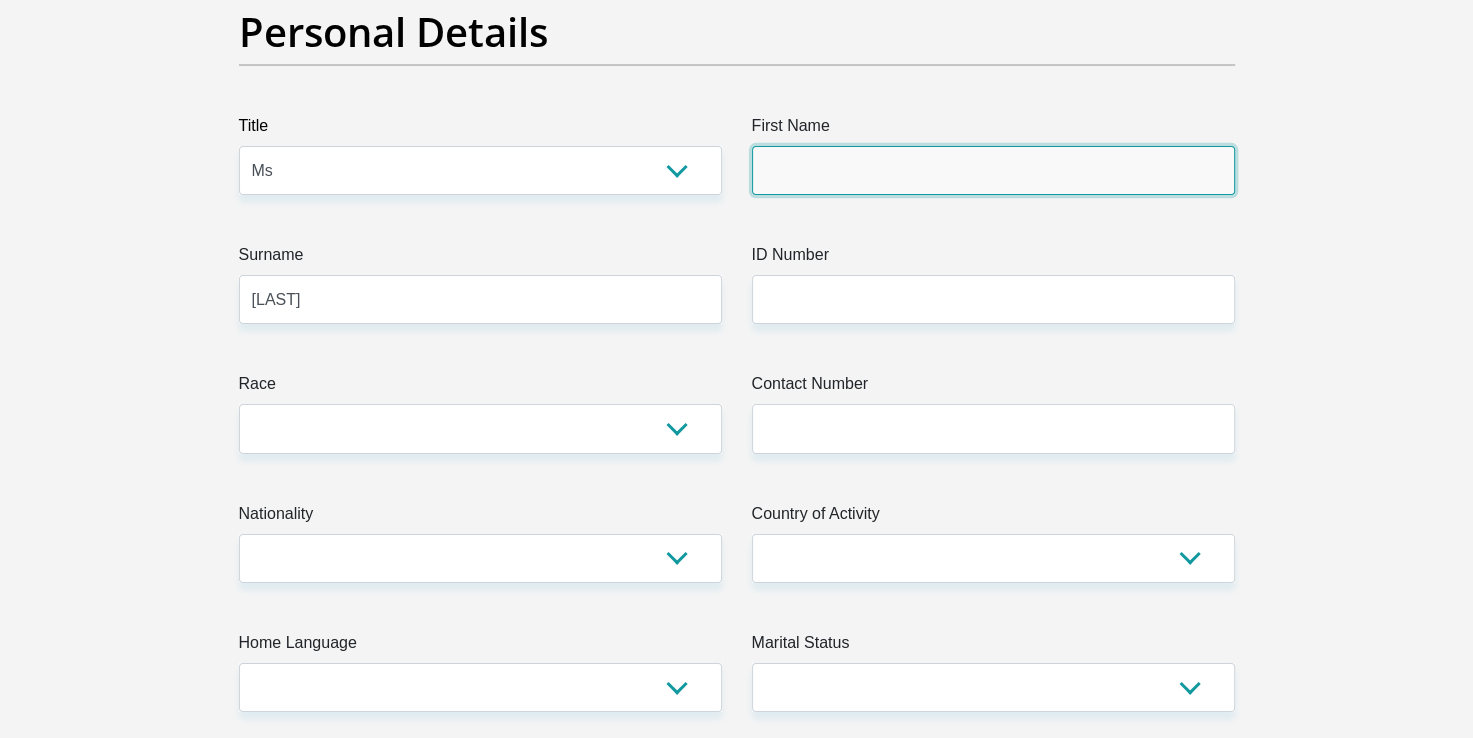 type on "[LAST]" 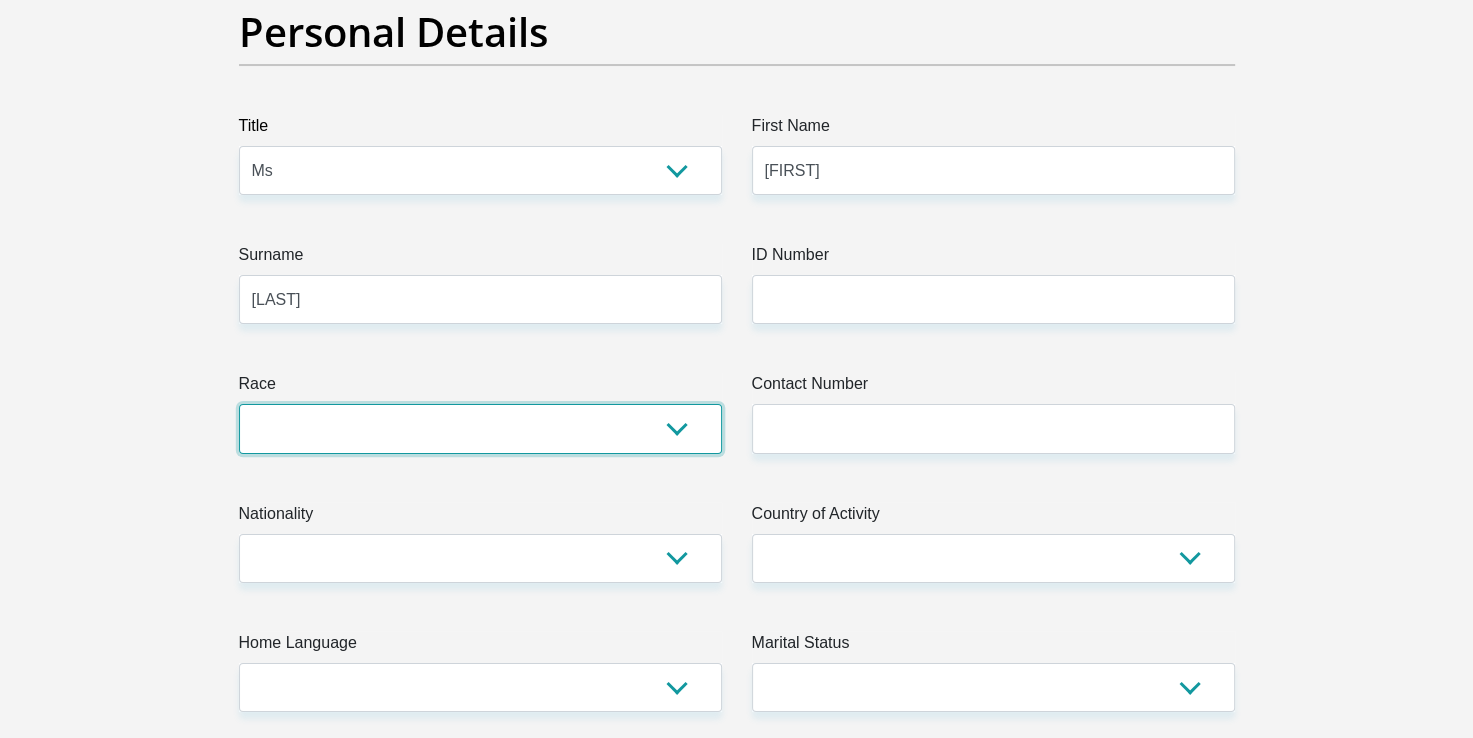 select on "1" 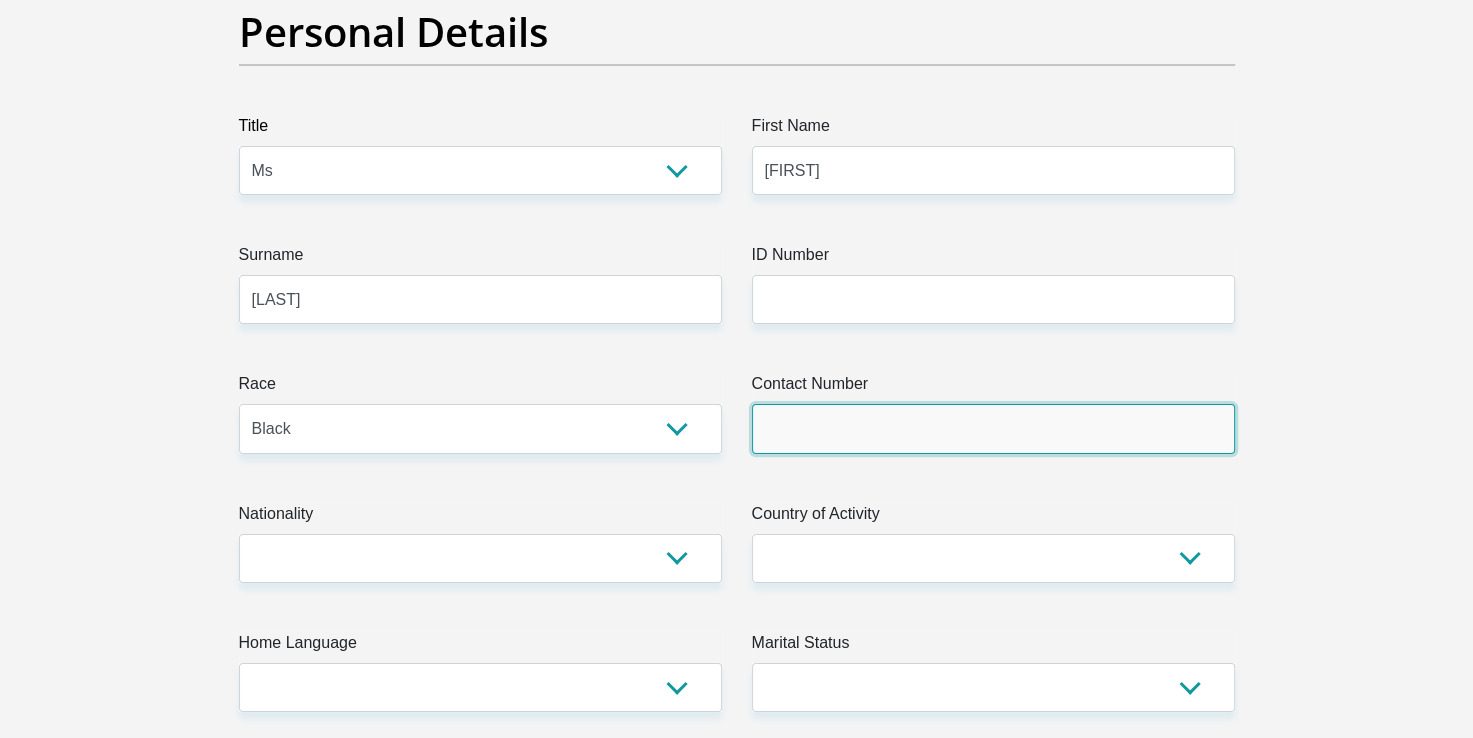 type on "[PHONE]" 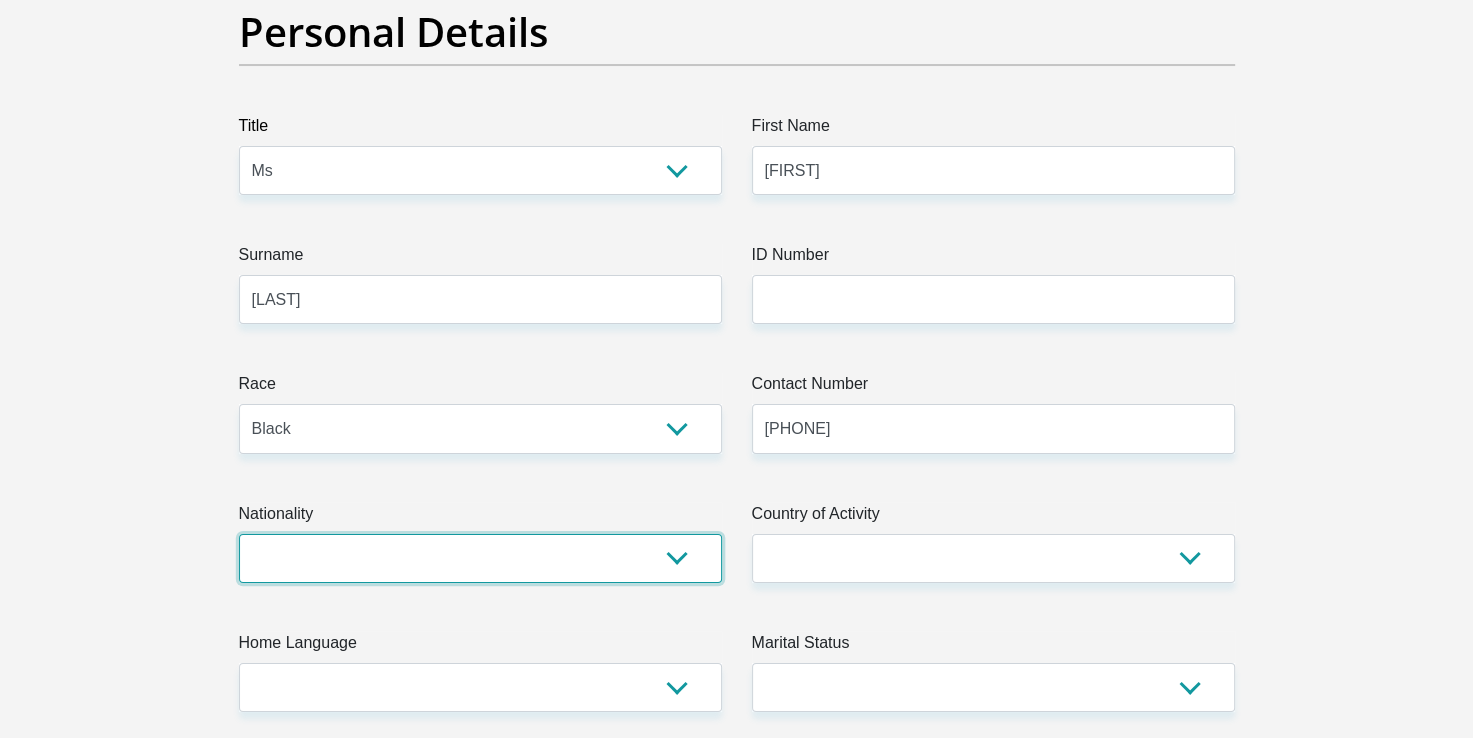 select on "ZAF" 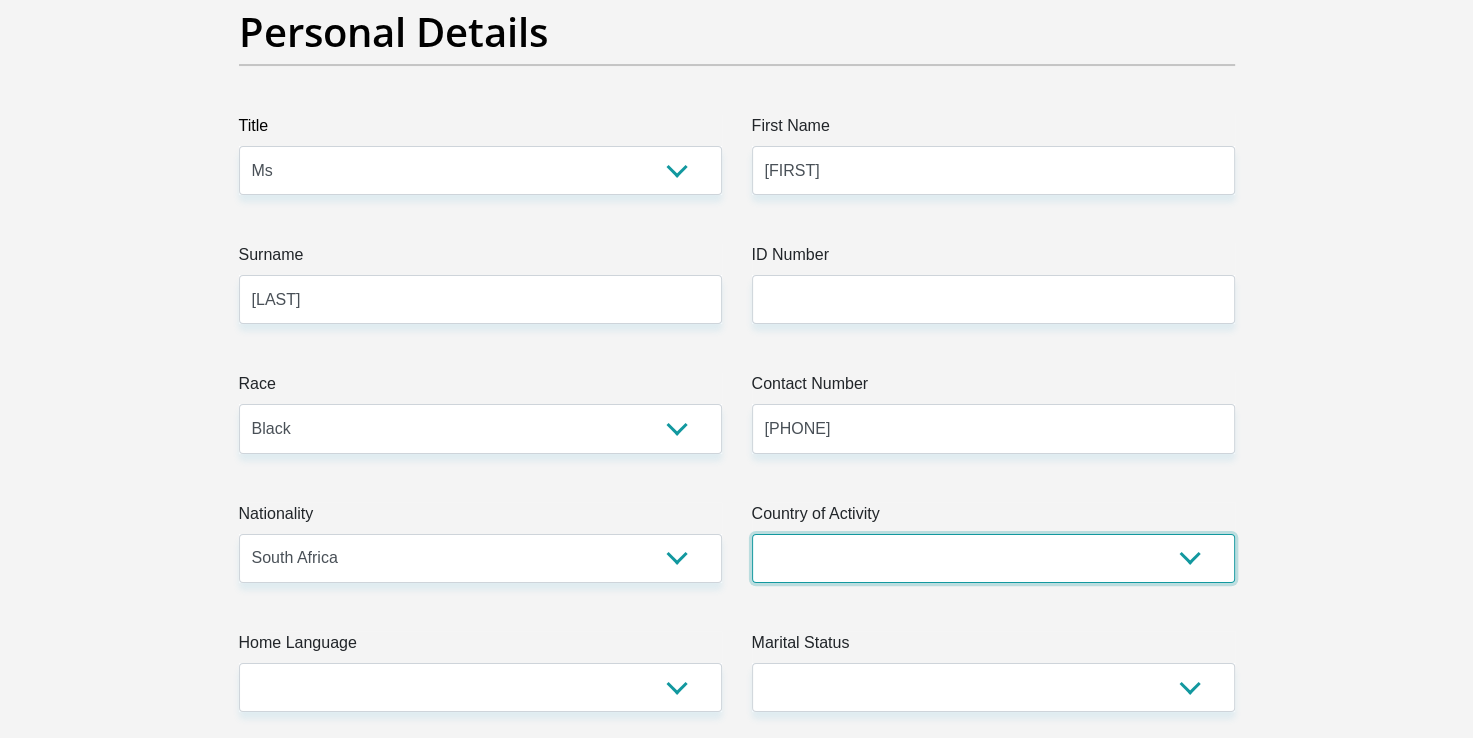 select on "ZAF" 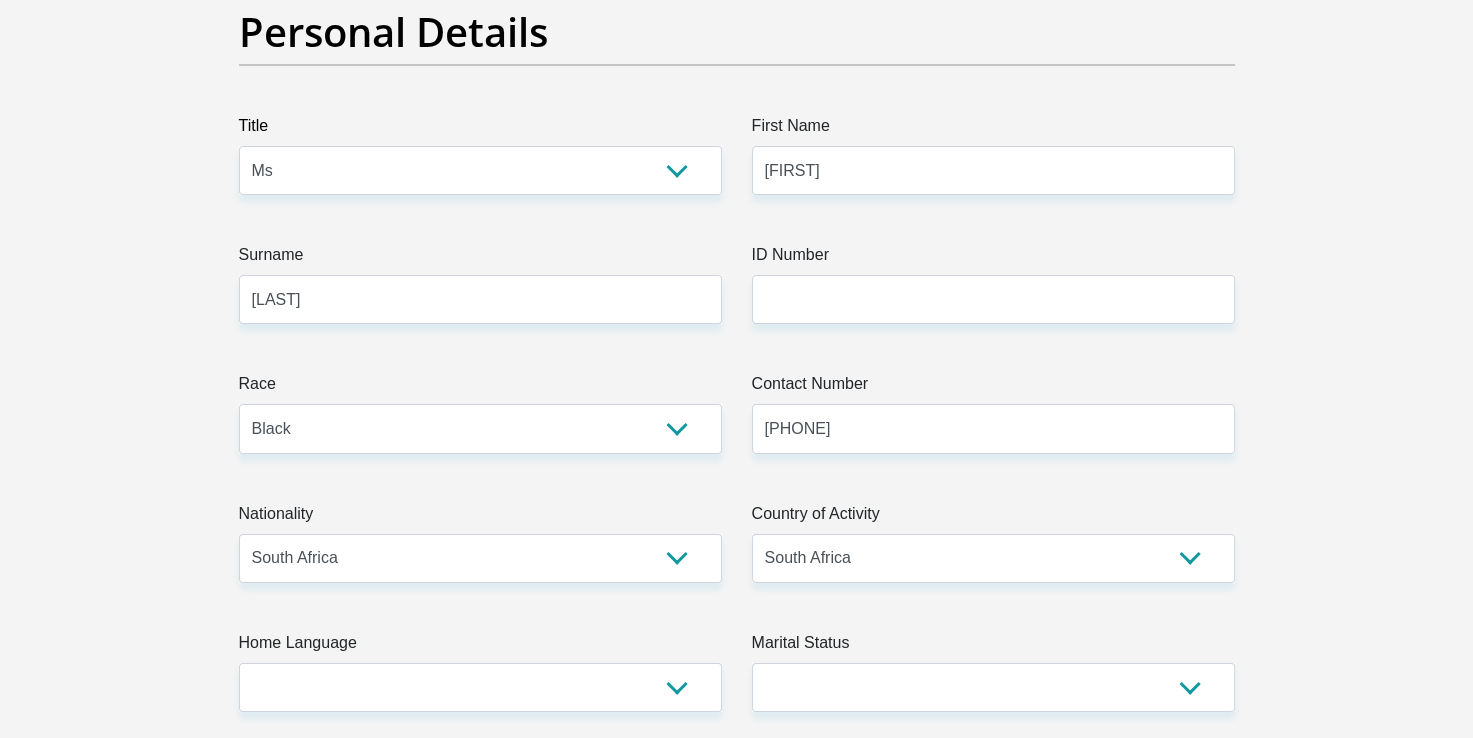 type on "[NUMBER] [STREET]" 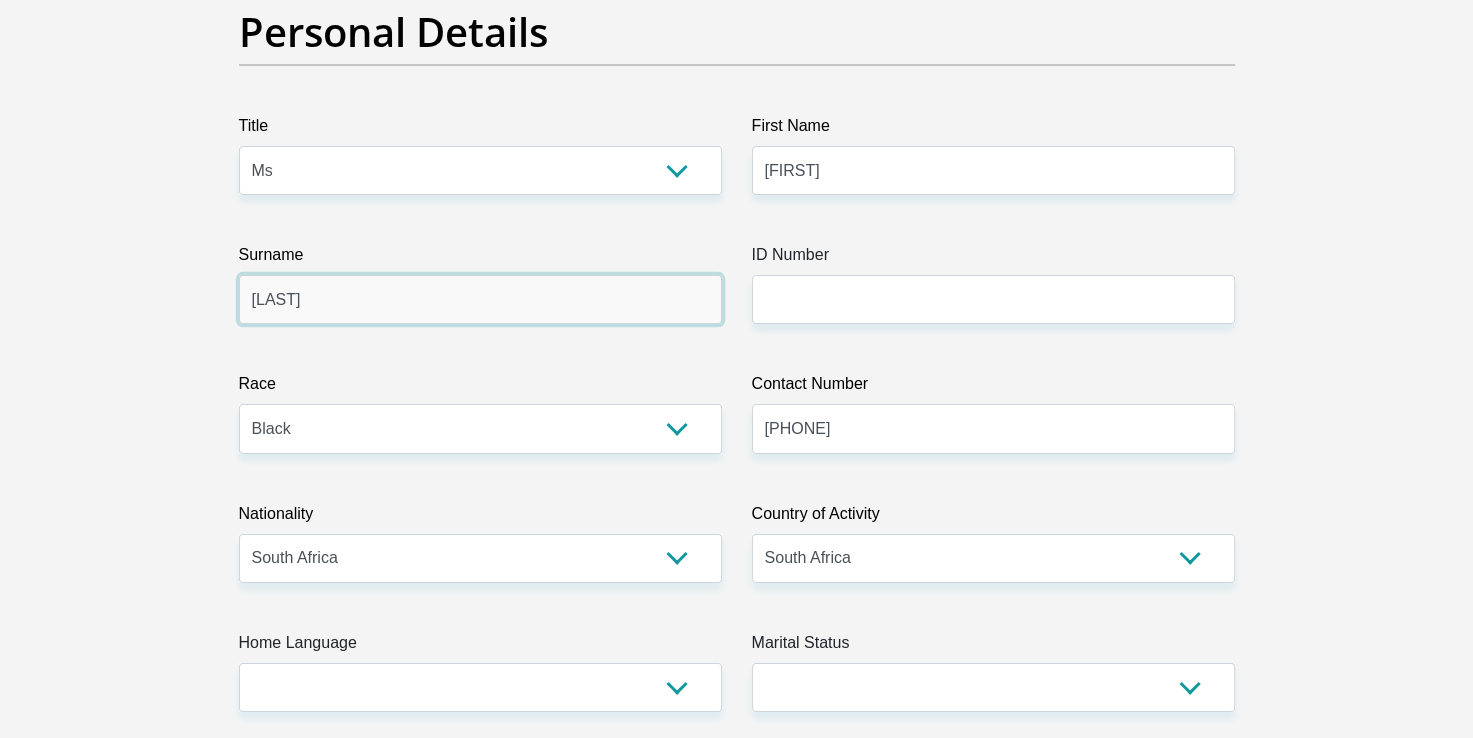 type on "NEDBANK" 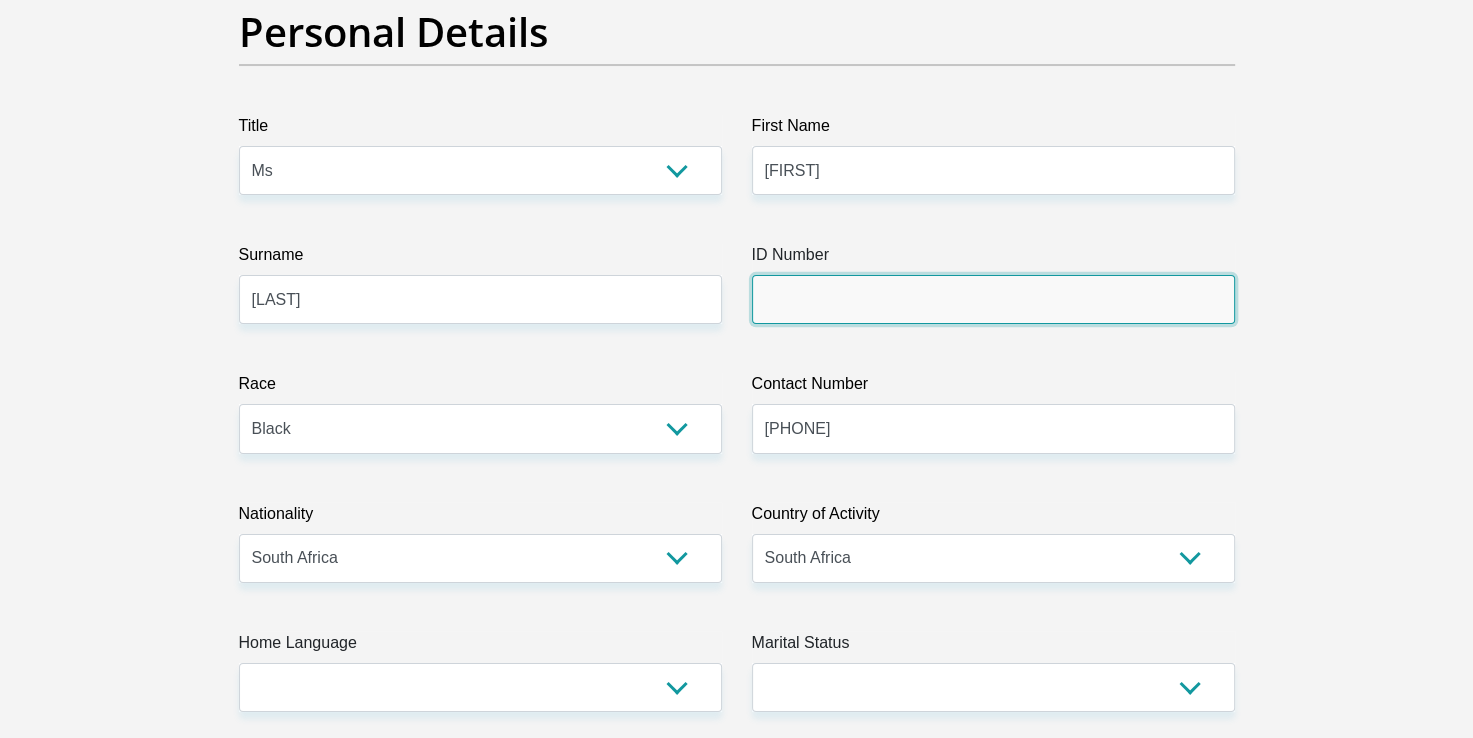click on "ID Number" at bounding box center (993, 299) 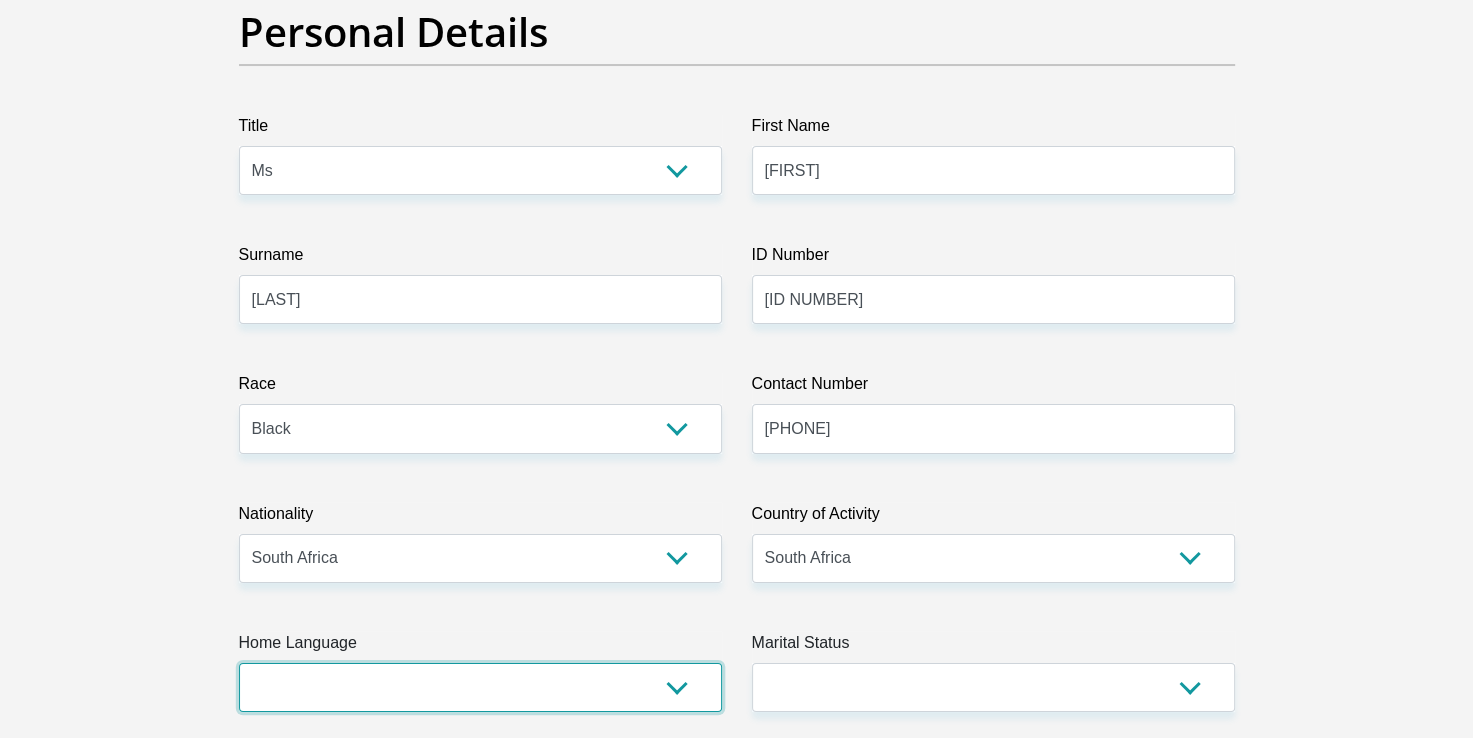 click on "Afrikaans
English
Sepedi
South Ndebele
Southern Sotho
Swati
Tsonga
Tswana
Venda
Xhosa
Zulu
Other" at bounding box center (480, 687) 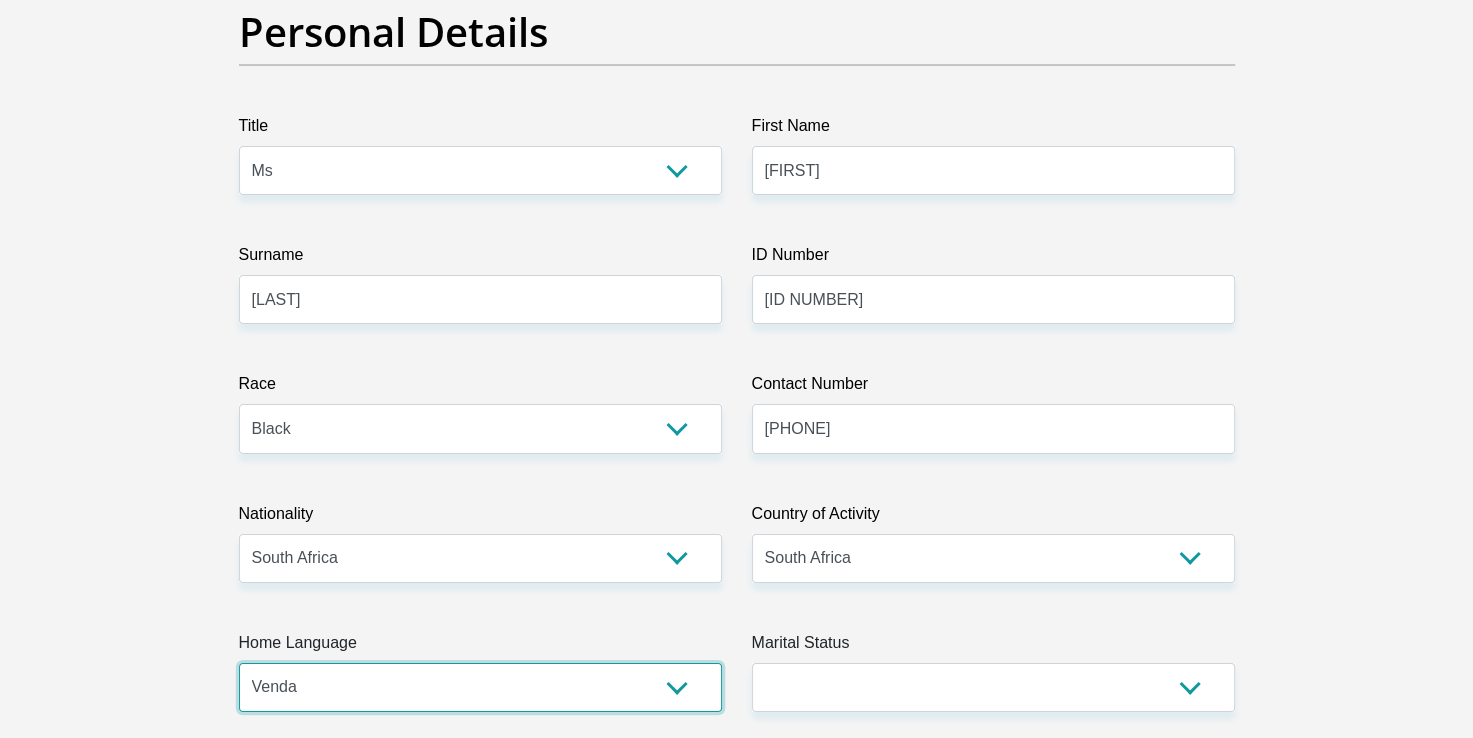click on "Afrikaans
English
Sepedi
South Ndebele
Southern Sotho
Swati
Tsonga
Tswana
Venda
Xhosa
Zulu
Other" at bounding box center [480, 687] 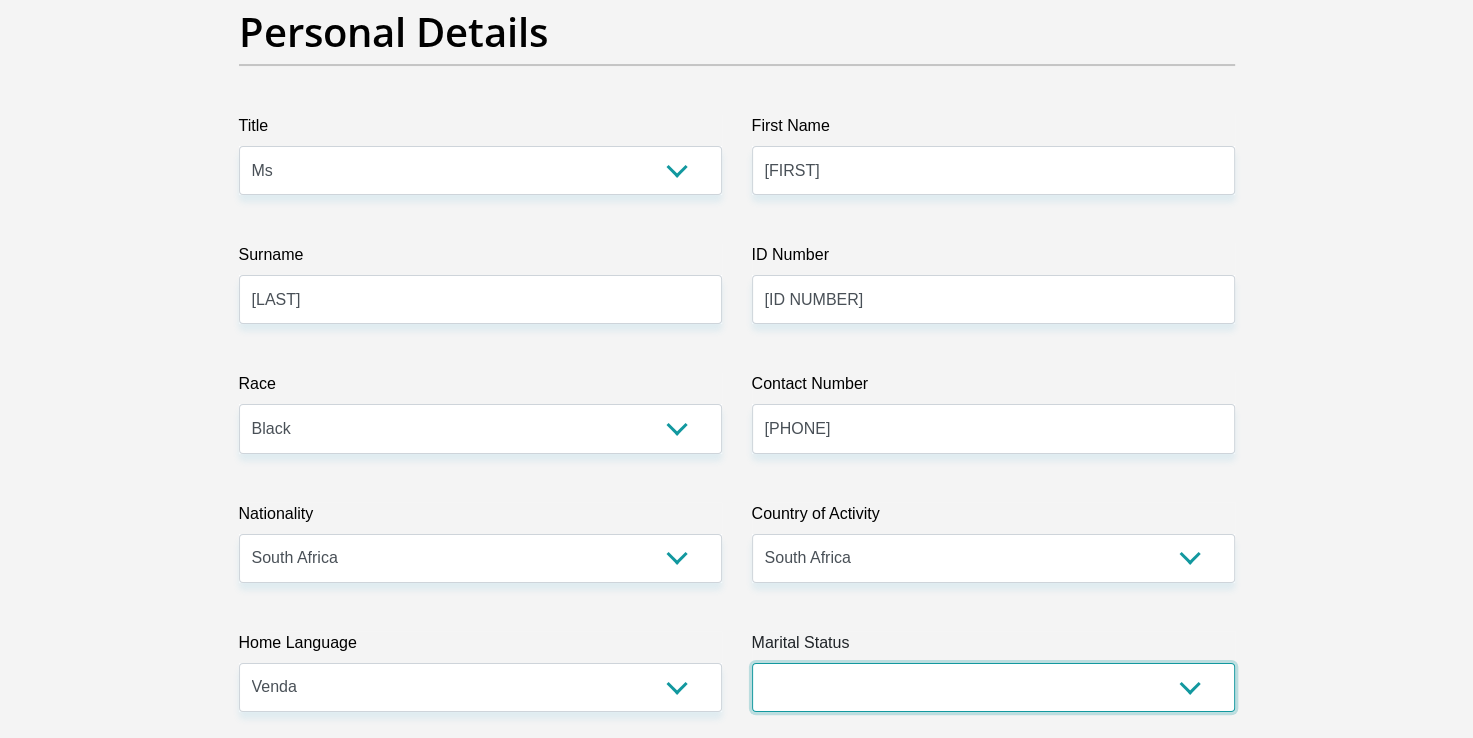 click on "Married ANC
Single
Divorced
Widowed
Married COP or Customary Law" at bounding box center [993, 687] 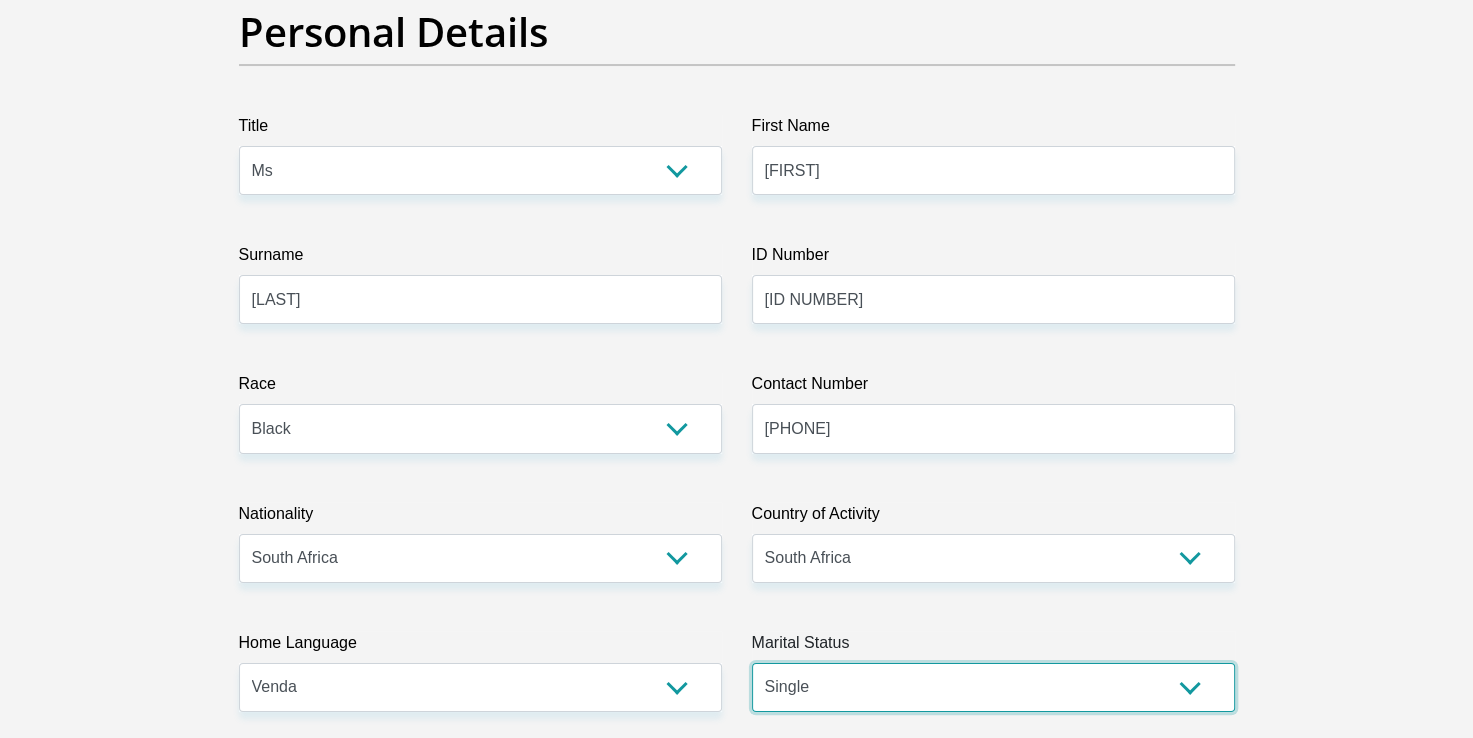 click on "Married ANC
Single
Divorced
Widowed
Married COP or Customary Law" at bounding box center [993, 687] 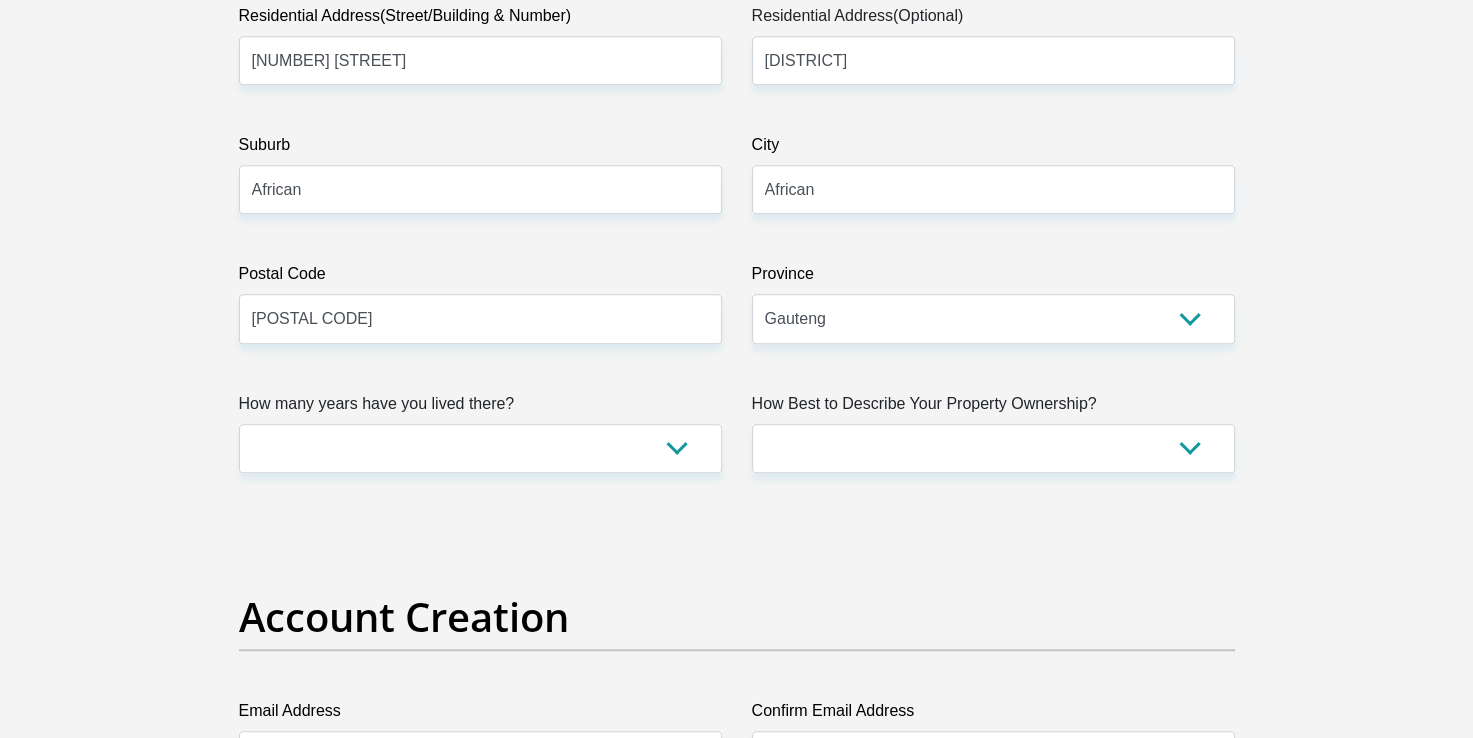scroll, scrollTop: 1174, scrollLeft: 0, axis: vertical 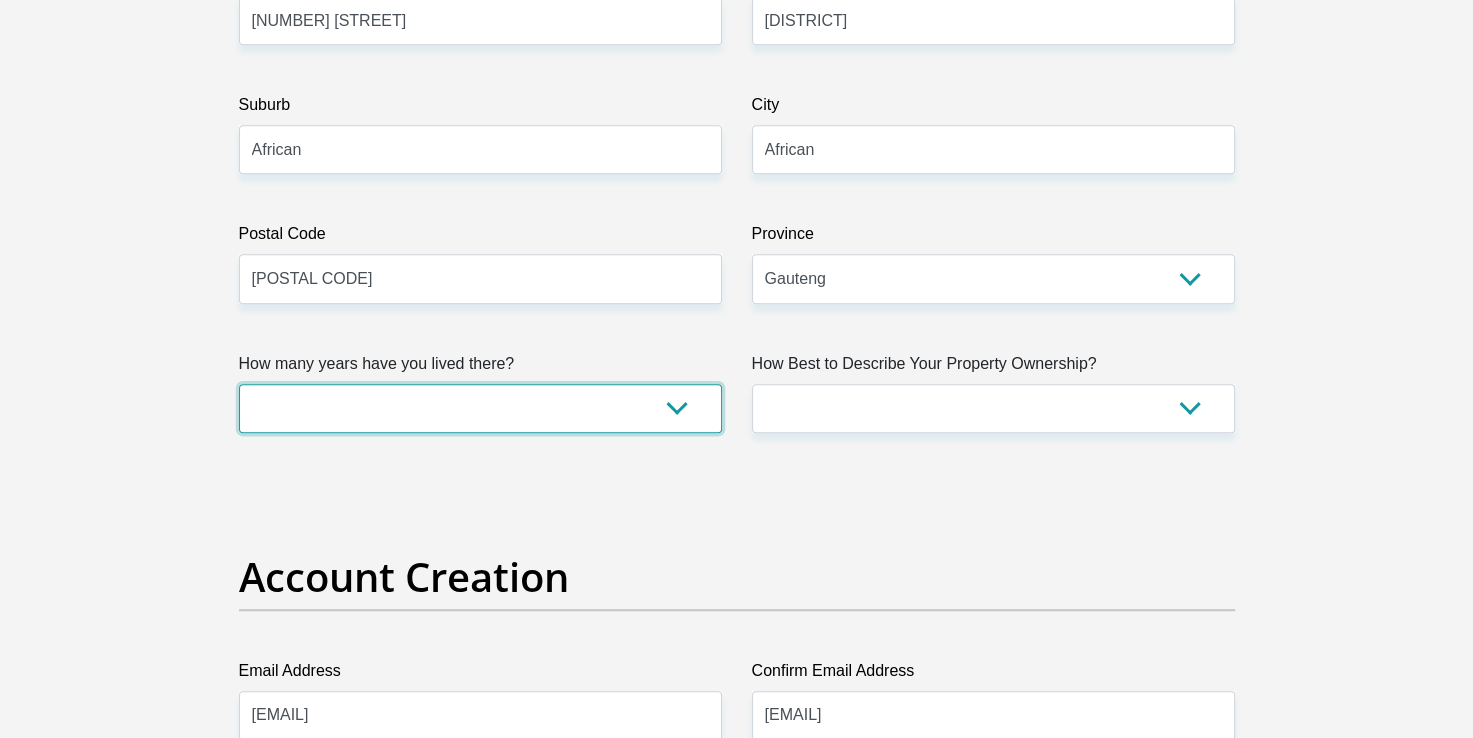 click on "less than 1 year
1-3 years
3-5 years
5+ years" at bounding box center [480, 408] 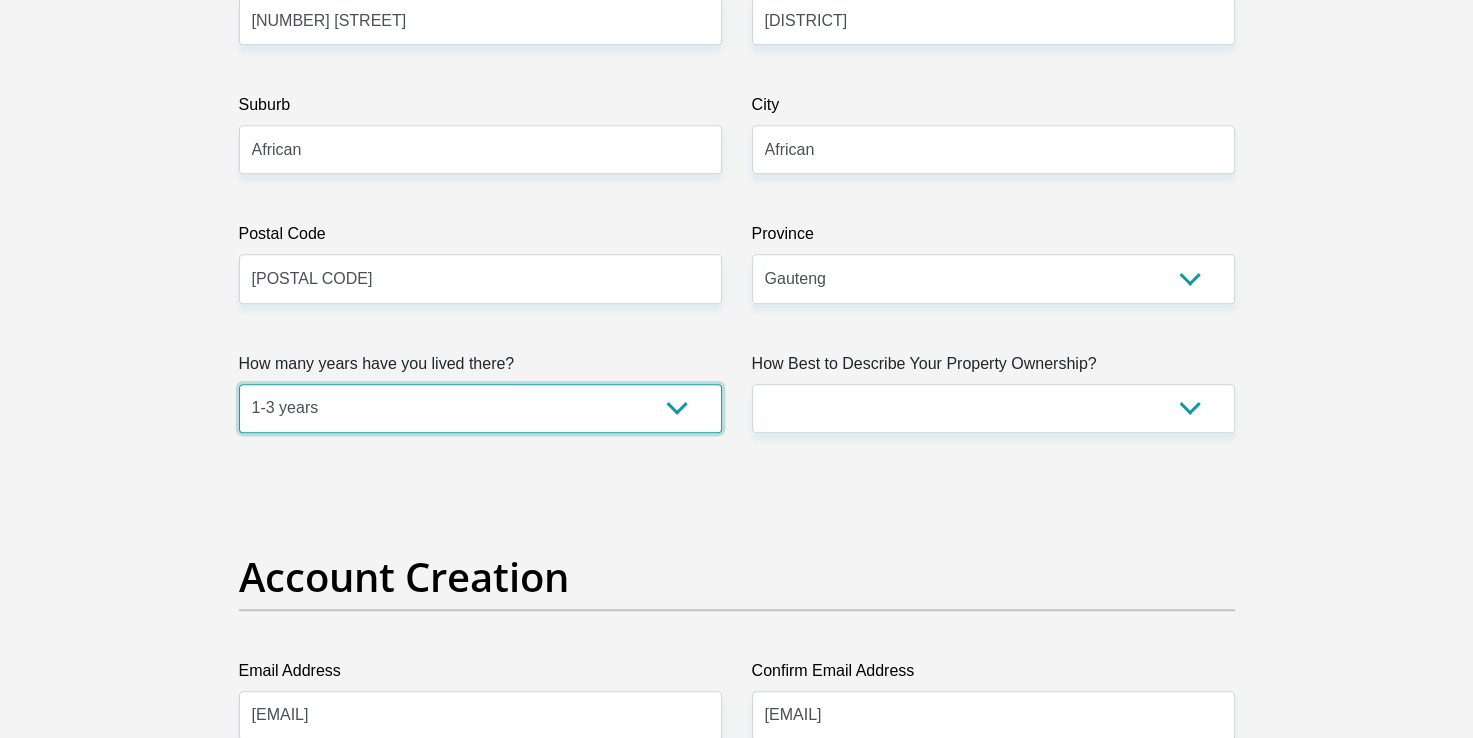 click on "less than 1 year
1-3 years
3-5 years
5+ years" at bounding box center (480, 408) 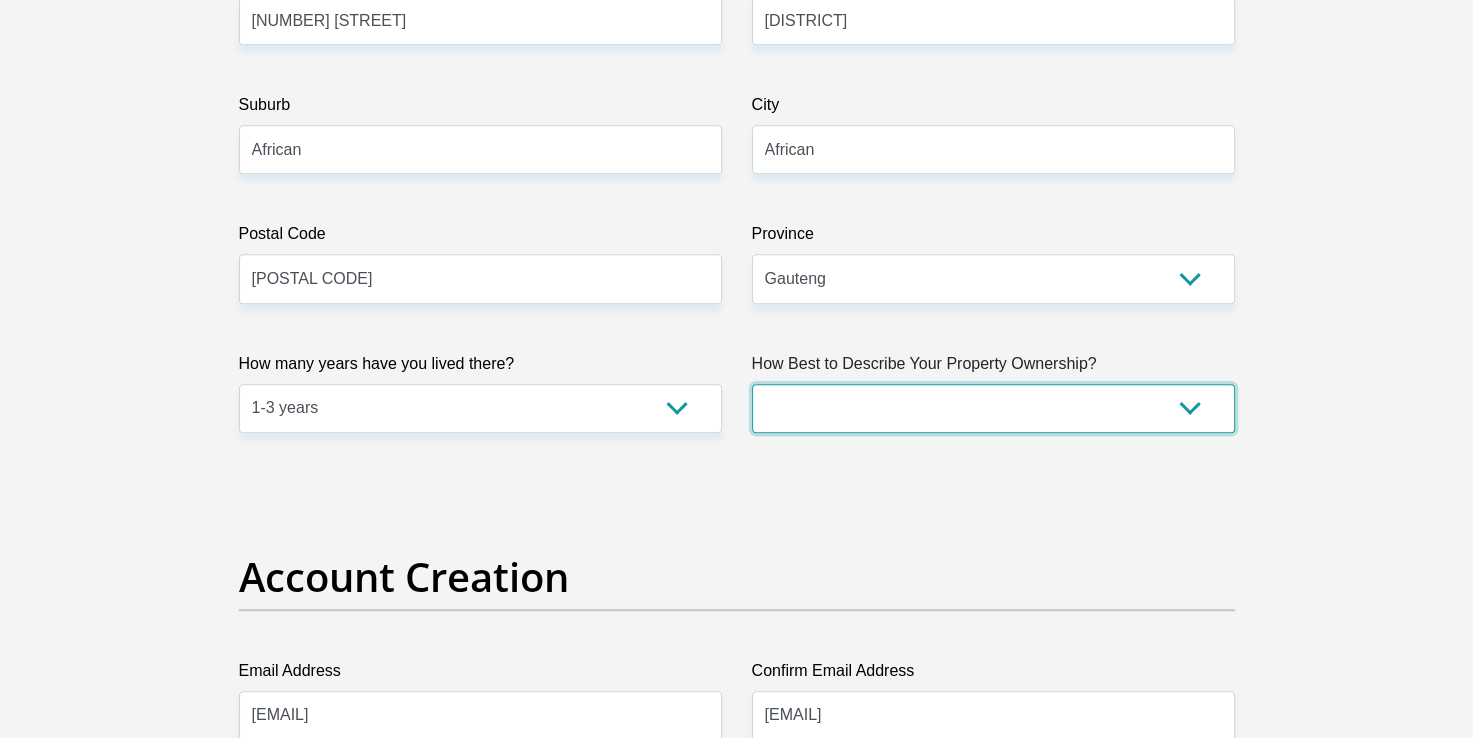 click on "Owned
Rented
Family Owned
Company Dwelling" at bounding box center (993, 408) 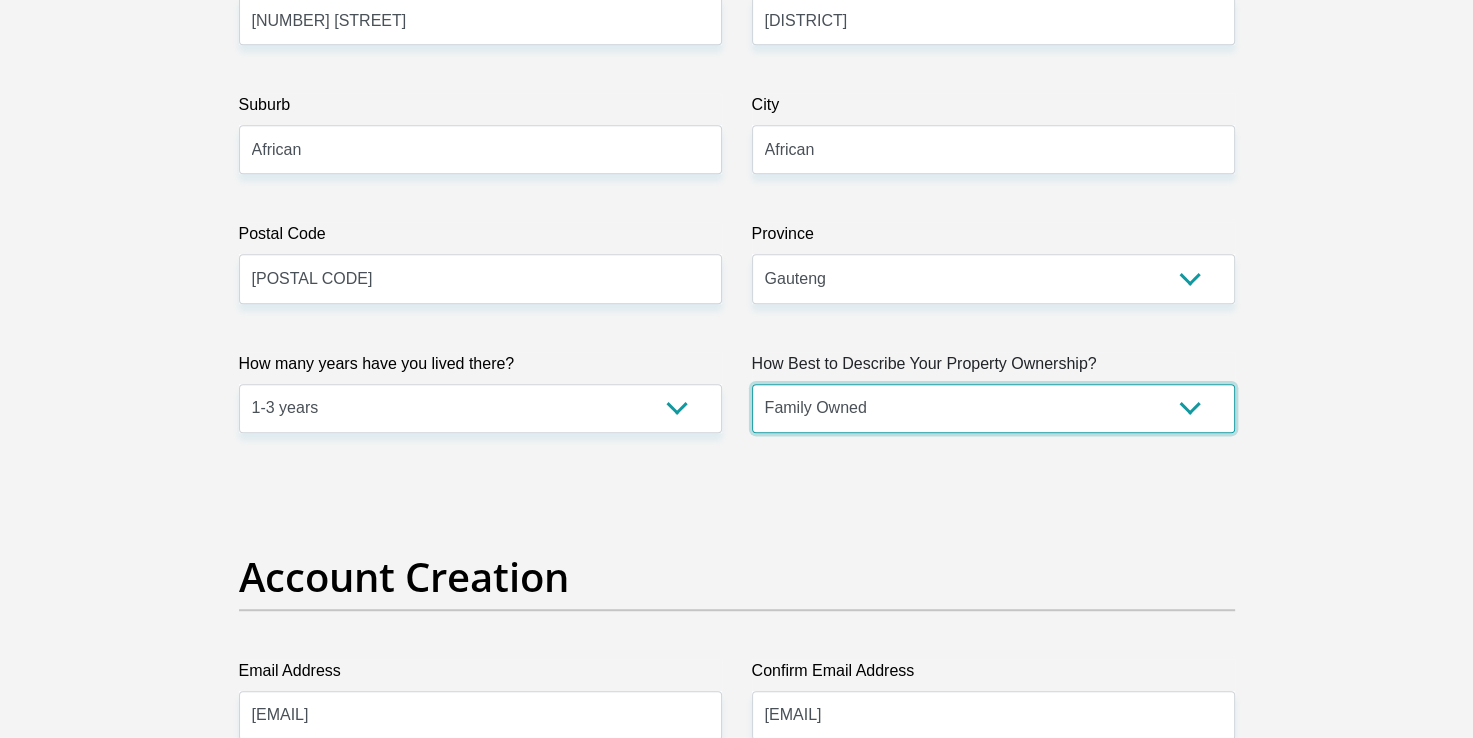 click on "Owned
Rented
Family Owned
Company Dwelling" at bounding box center [993, 408] 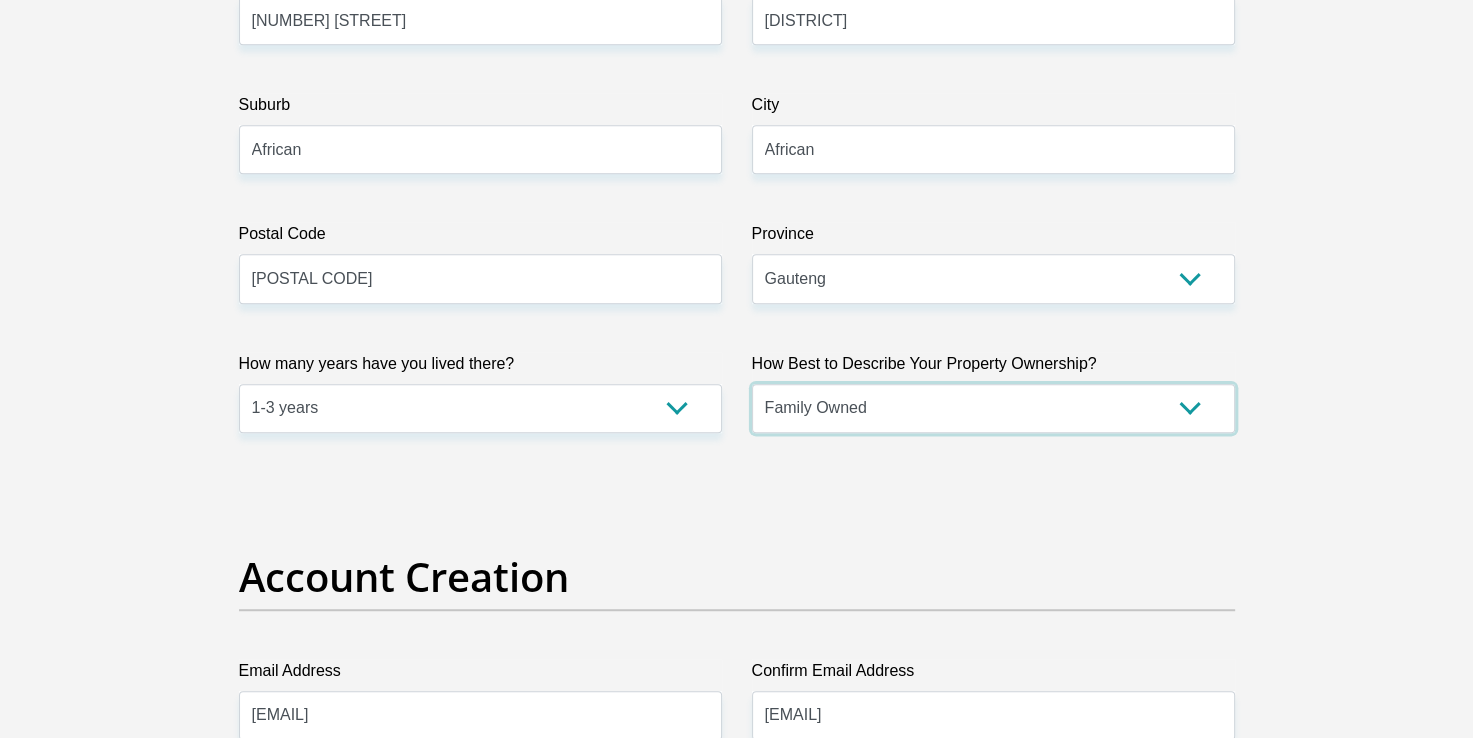 click on "Owned
Rented
Family Owned
Company Dwelling" at bounding box center [993, 408] 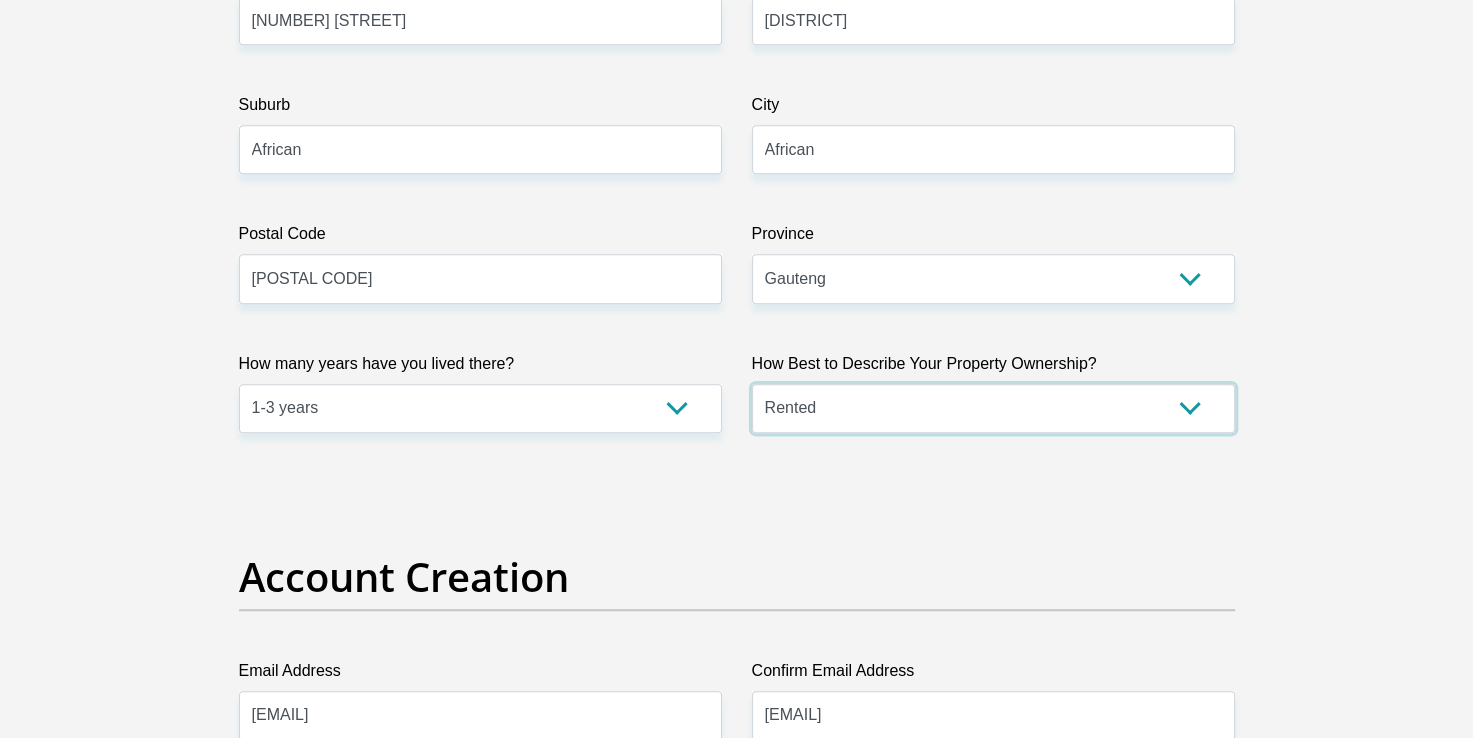 click on "Owned
Rented
Family Owned
Company Dwelling" at bounding box center [993, 408] 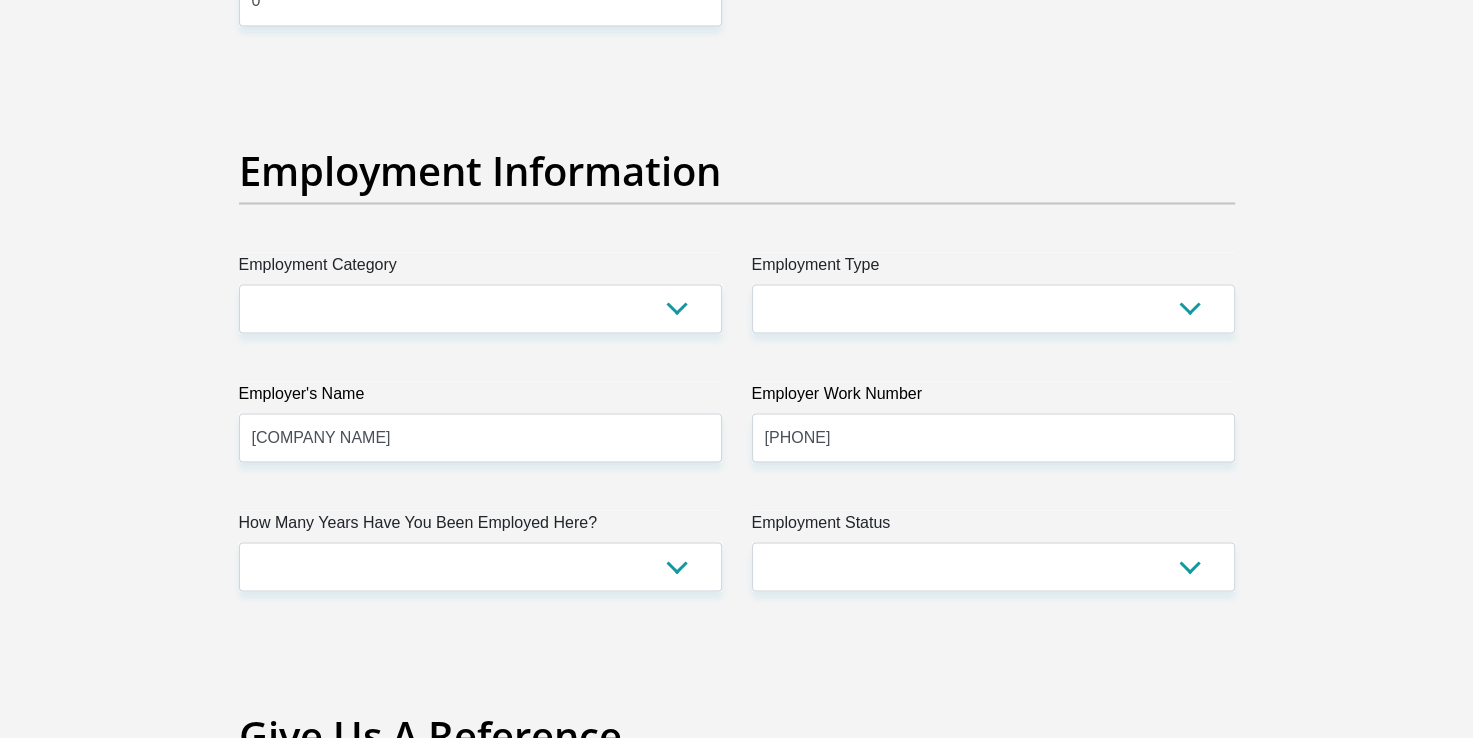 scroll, scrollTop: 3521, scrollLeft: 0, axis: vertical 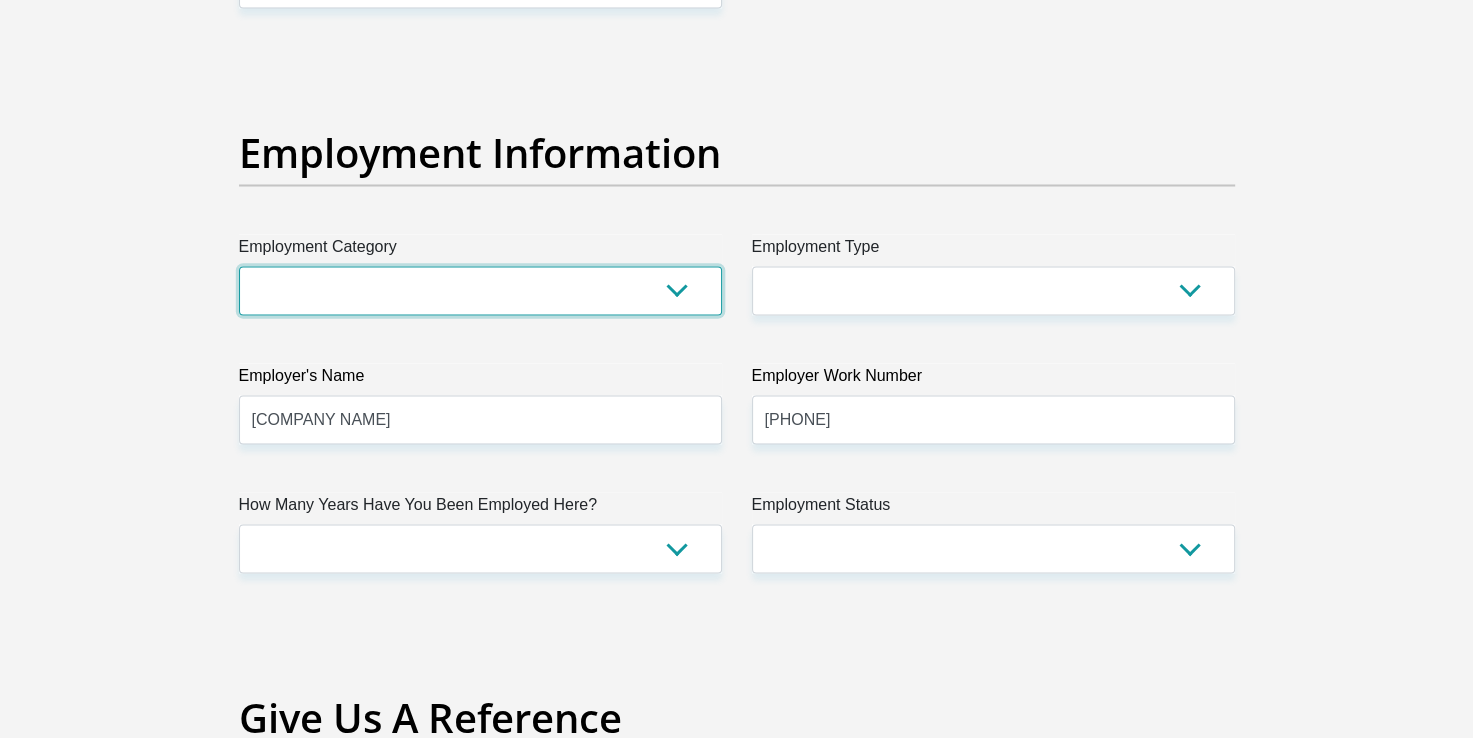click on "AGRICULTURE
ALCOHOL & TOBACCO
CONSTRUCTION MATERIALS
METALLURGY
EQUIPMENT FOR RENEWABLE ENERGY
SPECIALIZED CONTRACTORS
CAR
GAMING (INCL. INTERNET
OTHER WHOLESALE
UNLICENSED PHARMACEUTICALS
CURRENCY EXCHANGE HOUSES
OTHER FINANCIAL INSTITUTIONS & INSURANCE
REAL ESTATE AGENTS
OIL & GAS
OTHER MATERIALS (E.G. IRON ORE)
PRECIOUS STONES & PRECIOUS METALS
POLITICAL ORGANIZATIONS
RELIGIOUS ORGANIZATIONS(NOT SECTS)
ACTI. HAVING BUSINESS DEAL WITH PUBLIC ADMINISTRATION
LAUNDROMATS" at bounding box center (480, 290) 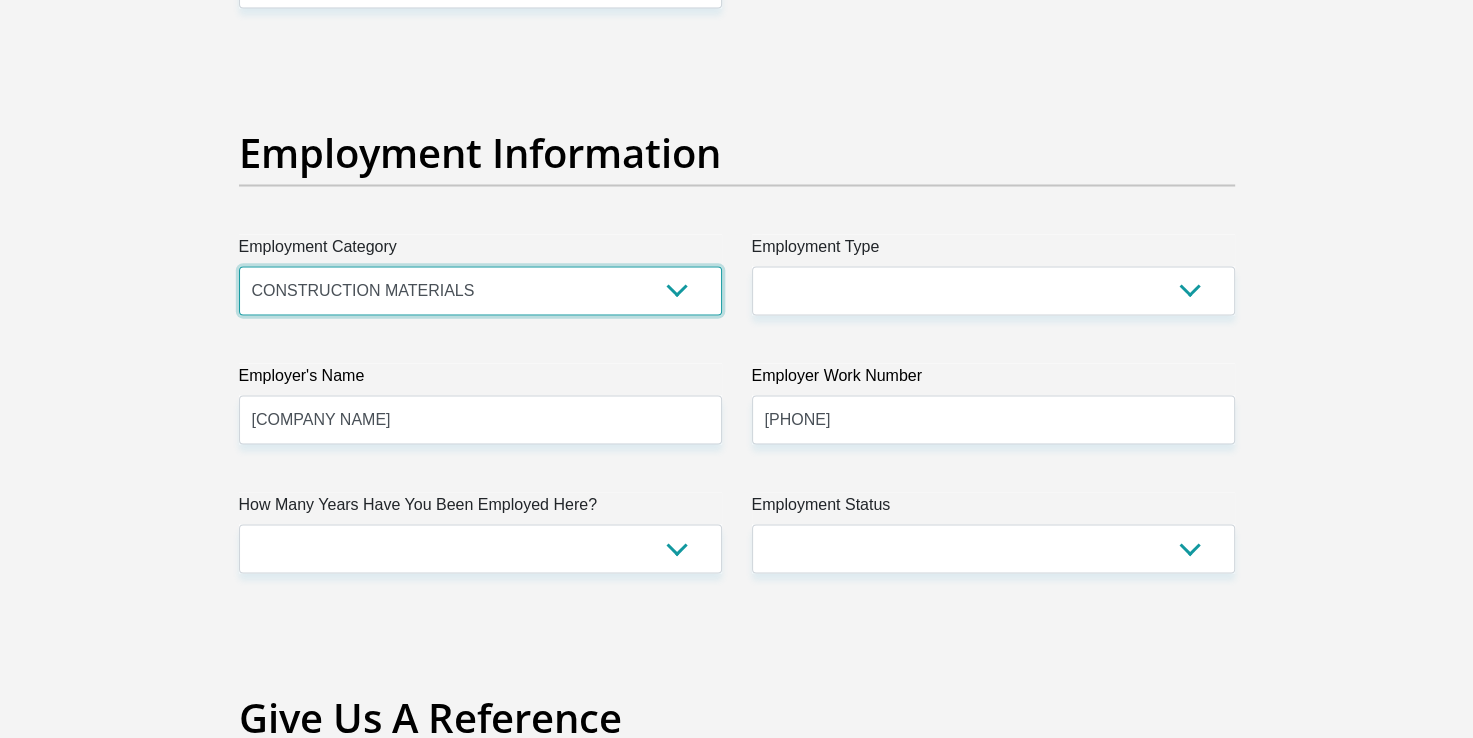 click on "AGRICULTURE
ALCOHOL & TOBACCO
CONSTRUCTION MATERIALS
METALLURGY
EQUIPMENT FOR RENEWABLE ENERGY
SPECIALIZED CONTRACTORS
CAR
GAMING (INCL. INTERNET
OTHER WHOLESALE
UNLICENSED PHARMACEUTICALS
CURRENCY EXCHANGE HOUSES
OTHER FINANCIAL INSTITUTIONS & INSURANCE
REAL ESTATE AGENTS
OIL & GAS
OTHER MATERIALS (E.G. IRON ORE)
PRECIOUS STONES & PRECIOUS METALS
POLITICAL ORGANIZATIONS
RELIGIOUS ORGANIZATIONS(NOT SECTS)
ACTI. HAVING BUSINESS DEAL WITH PUBLIC ADMINISTRATION
LAUNDROMATS" at bounding box center (480, 290) 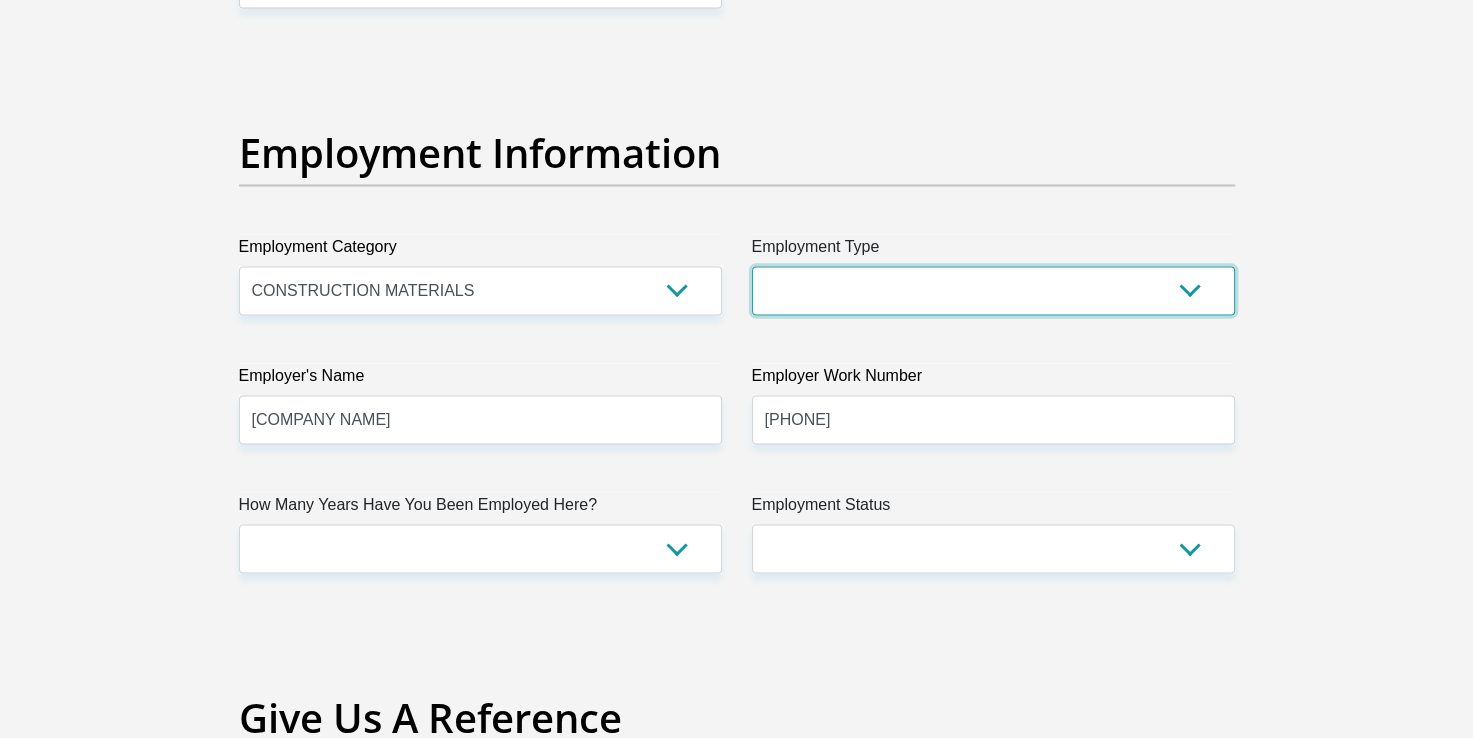 click on "College/Lecturer
Craft Seller
Creative
Driver
Executive
Farmer
Forces - Non Commissioned
Forces - Officer
Hawker
Housewife
Labourer
Licenced Professional
Manager
Miner
Non Licenced Professional
Office Staff/Clerk
Outside Worker
Pensioner
Permanent Teacher
Production/Manufacturing
Sales
Self-Employed
Semi-Professional Worker
Service Industry  Social Worker  Student" at bounding box center (993, 290) 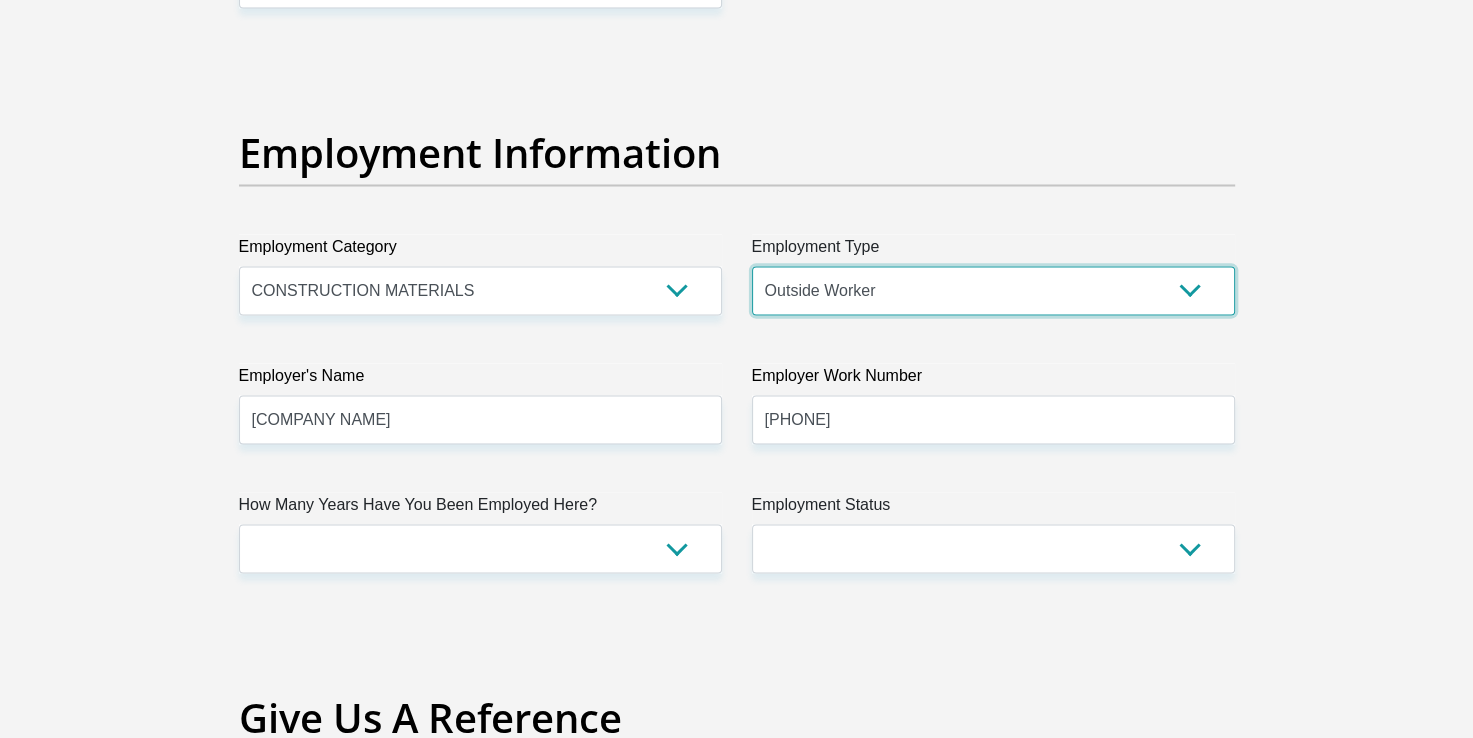click on "College/Lecturer
Craft Seller
Creative
Driver
Executive
Farmer
Forces - Non Commissioned
Forces - Officer
Hawker
Housewife
Labourer
Licenced Professional
Manager
Miner
Non Licenced Professional
Office Staff/Clerk
Outside Worker
Pensioner
Permanent Teacher
Production/Manufacturing
Sales
Self-Employed
Semi-Professional Worker
Service Industry  Social Worker  Student" at bounding box center [993, 290] 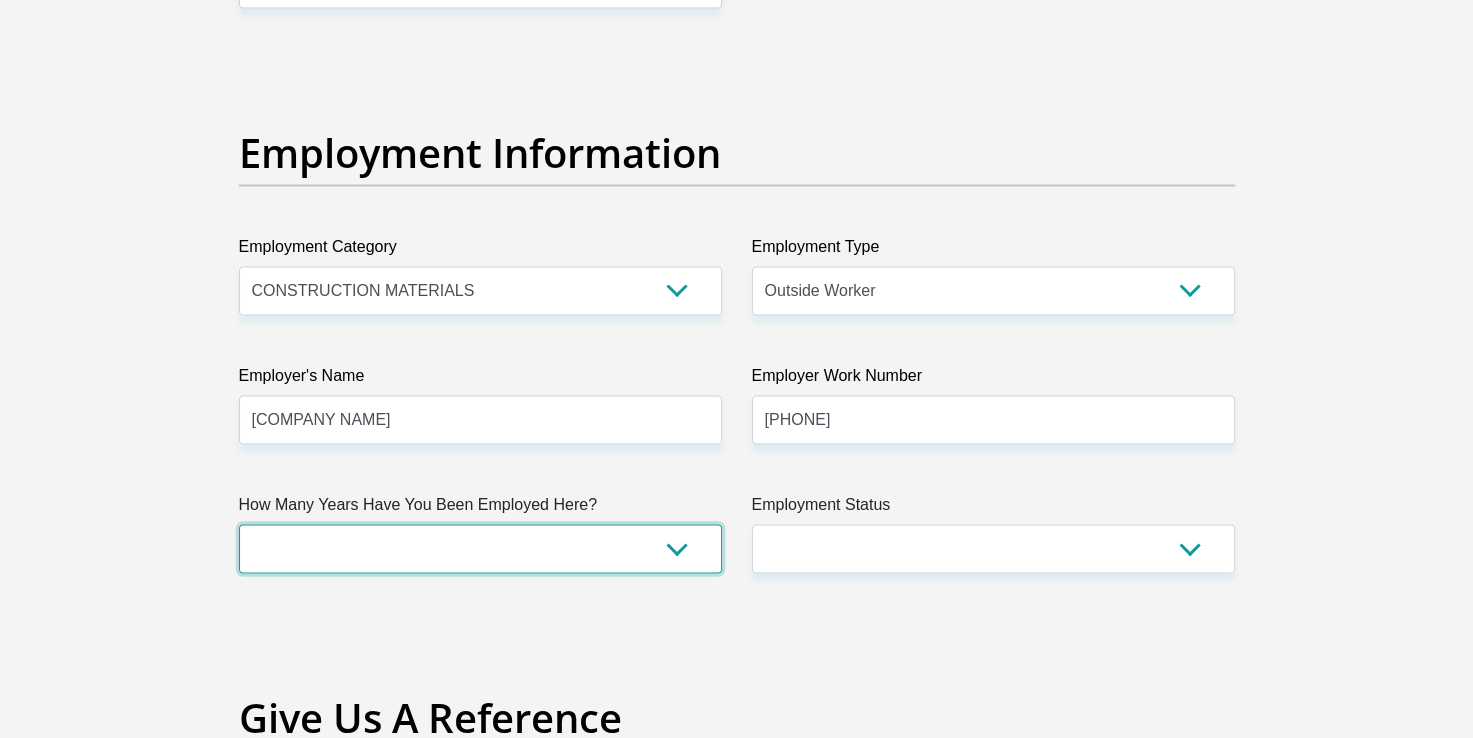 click on "less than 1 year
1-3 years
3-5 years
5+ years" at bounding box center (480, 548) 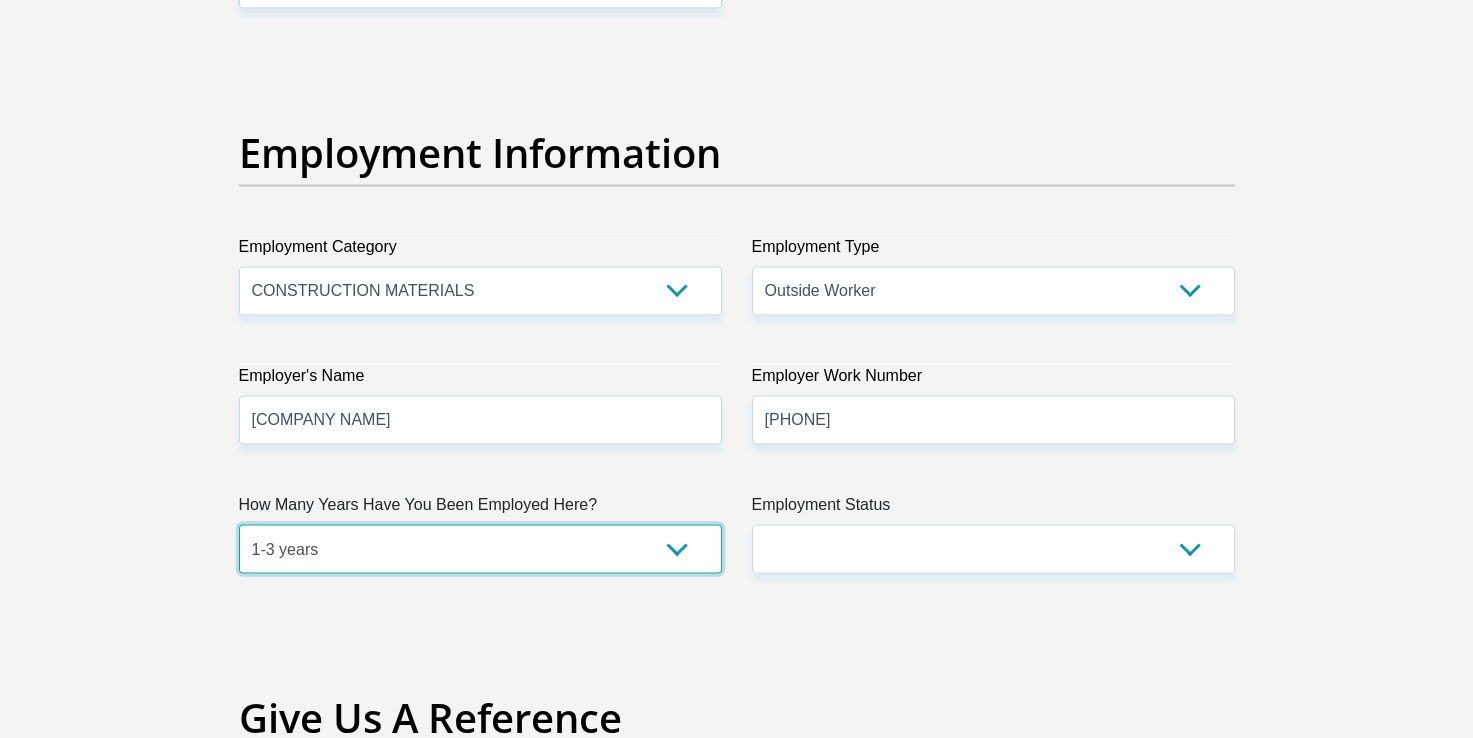 click on "less than 1 year
1-3 years
3-5 years
5+ years" at bounding box center [480, 548] 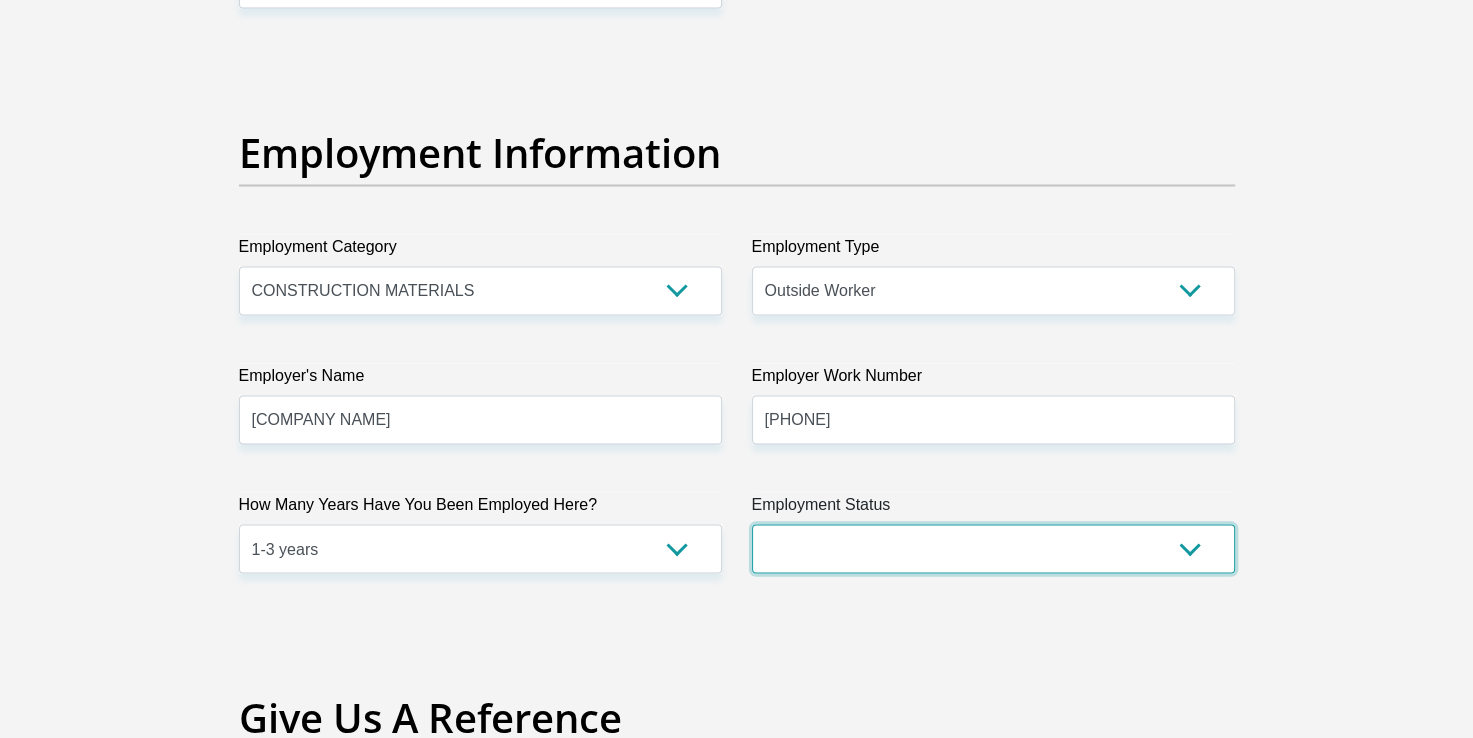 click on "Permanent/Full-time
Part-time/Casual
Contract Worker
Self-Employed
Housewife
Retired
Student
Medically Boarded
Disability
Unemployed" at bounding box center [993, 548] 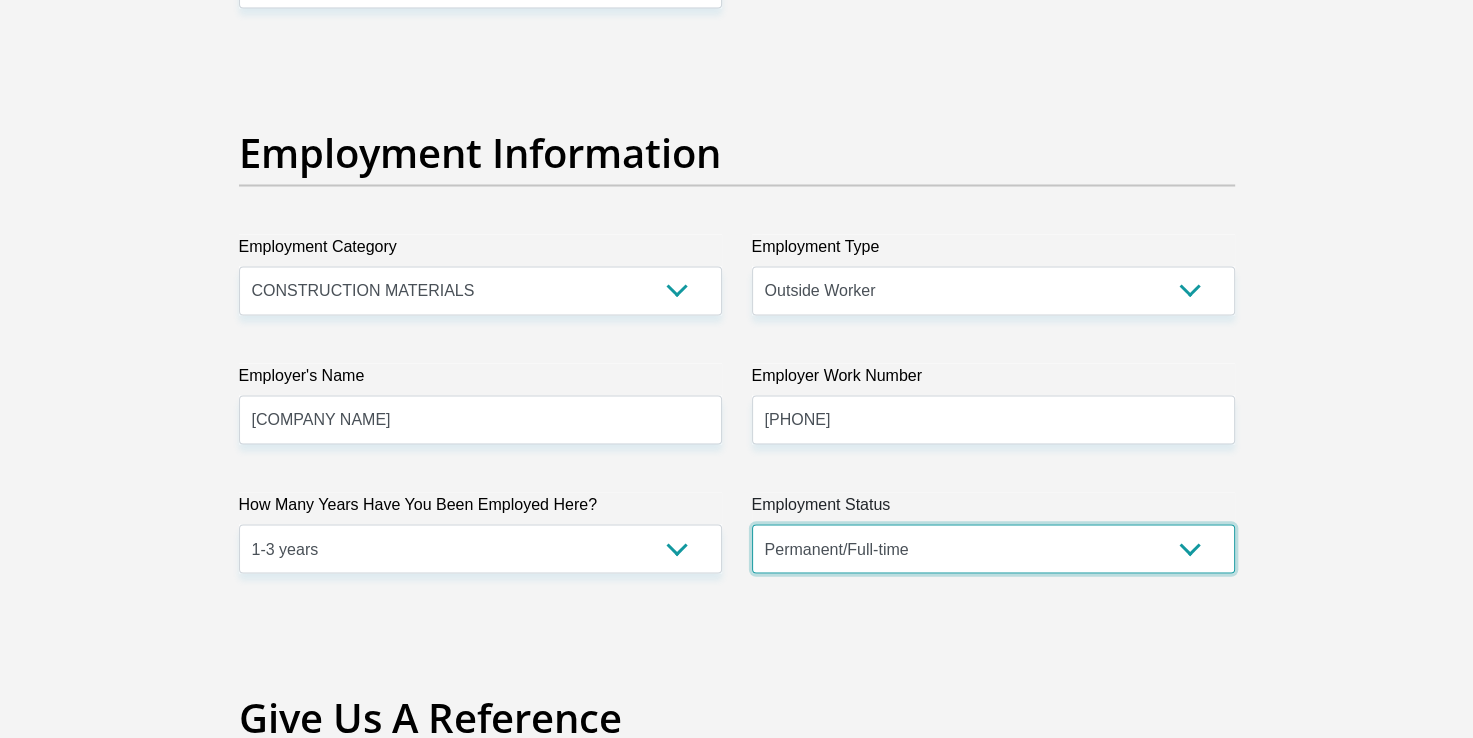 click on "Permanent/Full-time
Part-time/Casual
Contract Worker
Self-Employed
Housewife
Retired
Student
Medically Boarded
Disability
Unemployed" at bounding box center (993, 548) 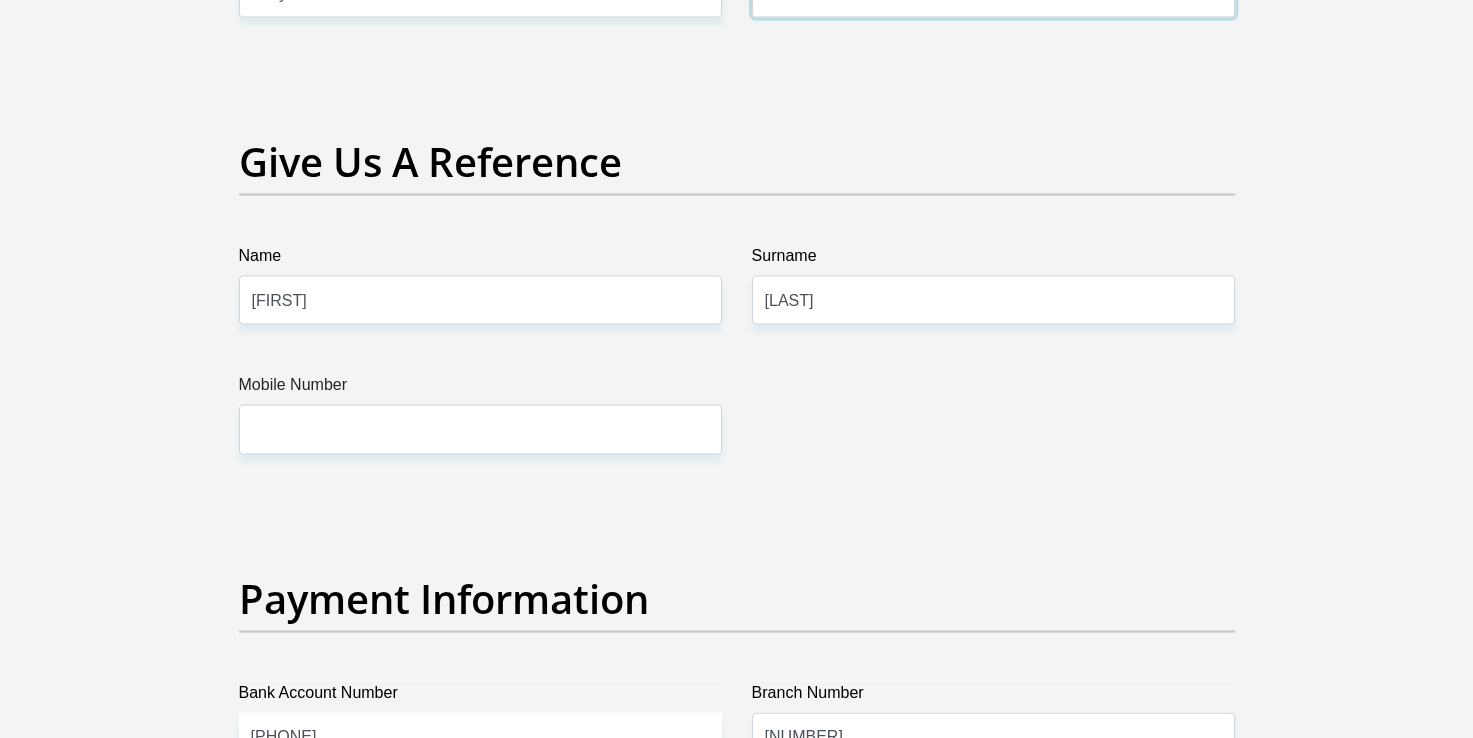 scroll, scrollTop: 4094, scrollLeft: 0, axis: vertical 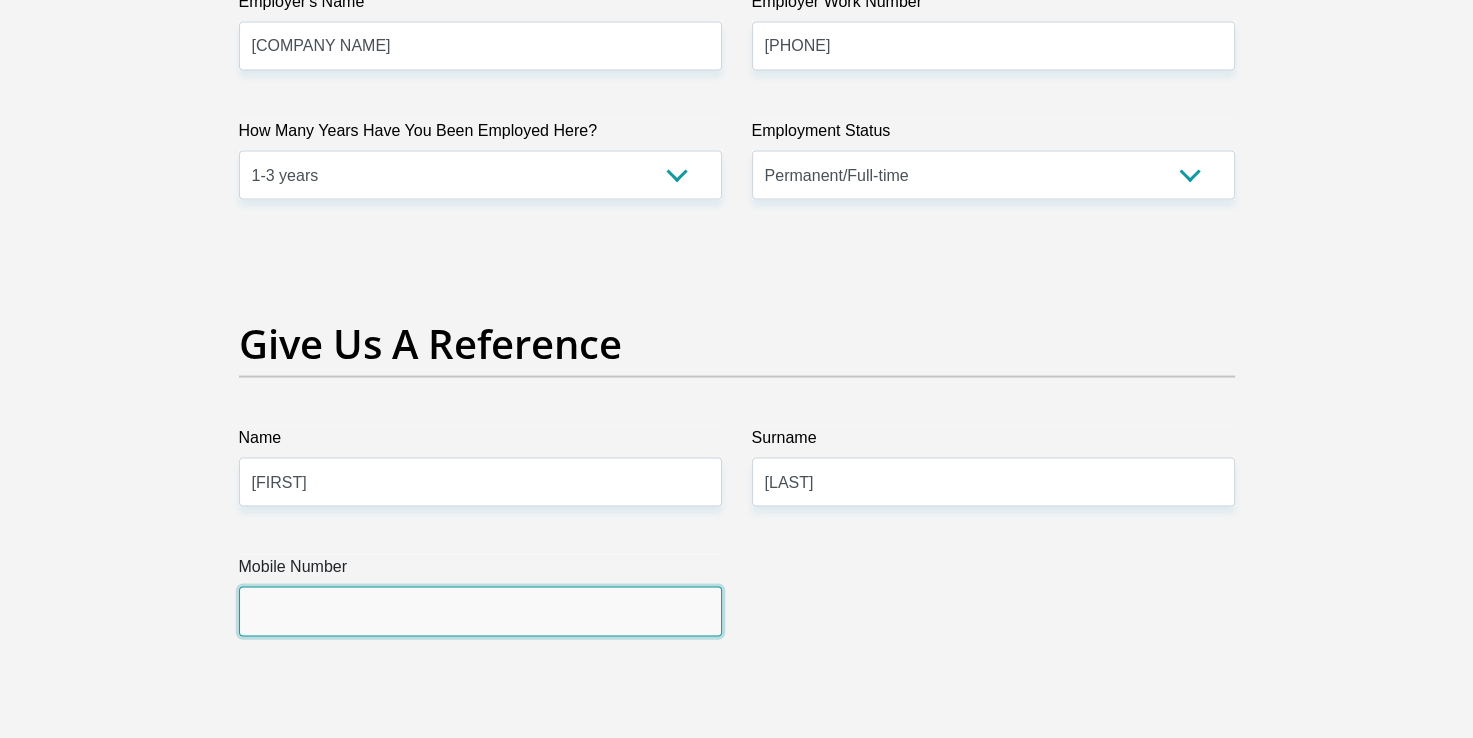 click on "Mobile Number" at bounding box center [480, 611] 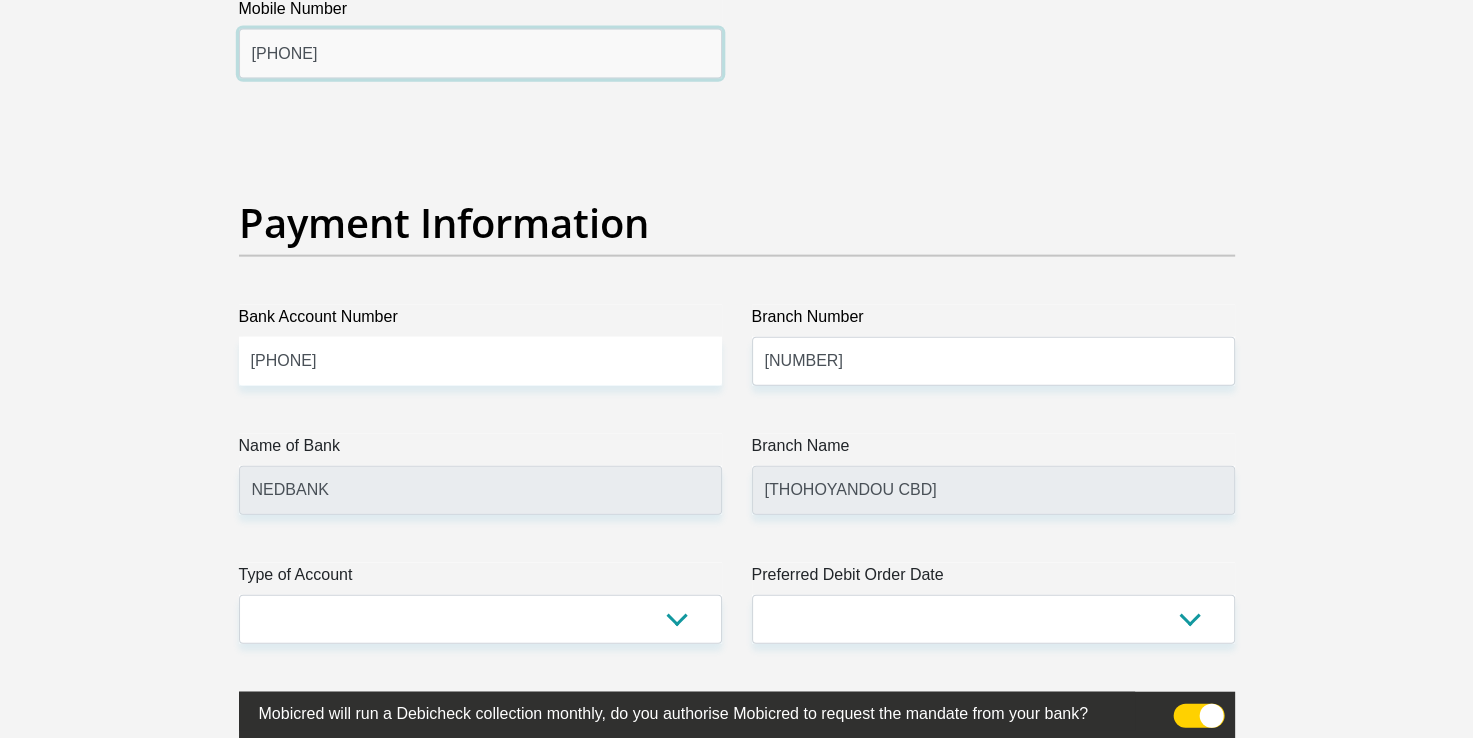 scroll, scrollTop: 4480, scrollLeft: 0, axis: vertical 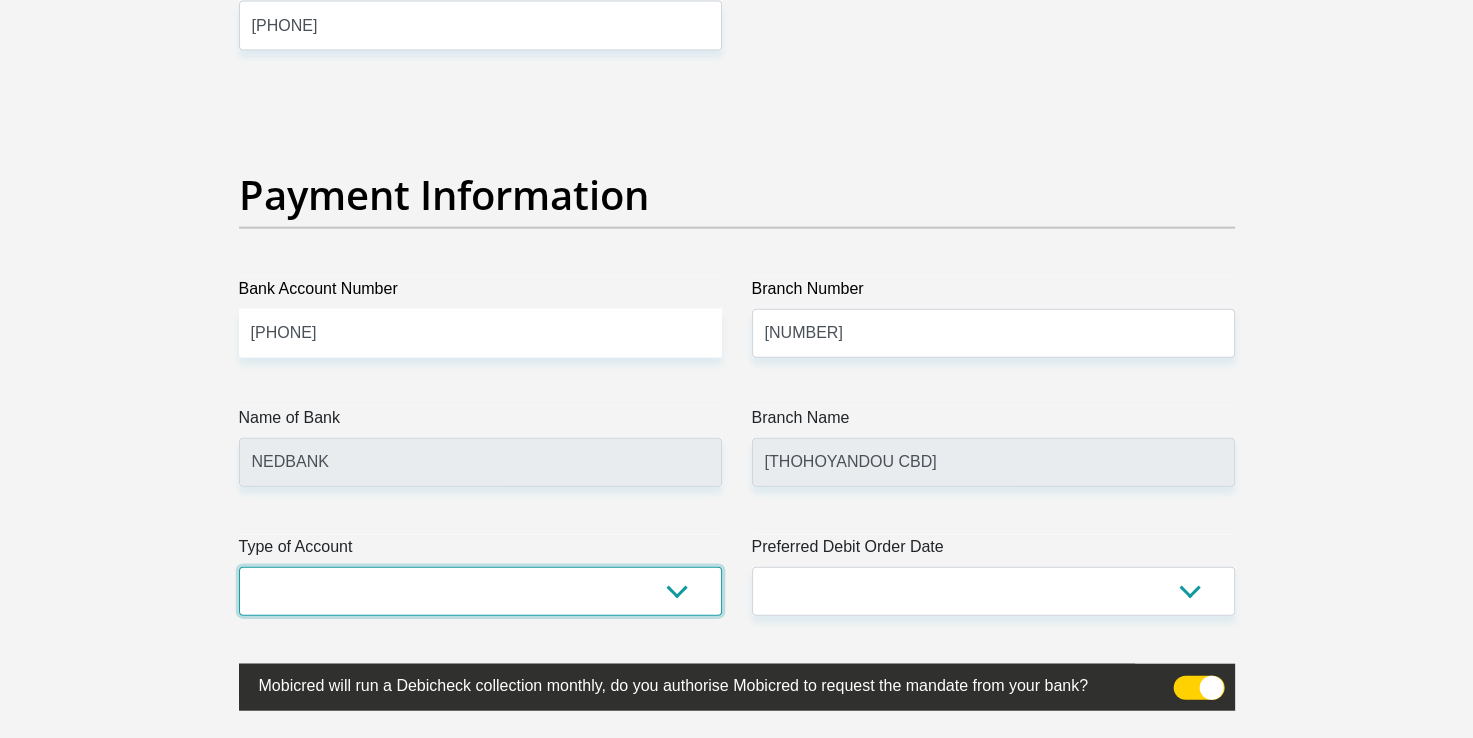 click on "Cheque
Savings" at bounding box center (480, 591) 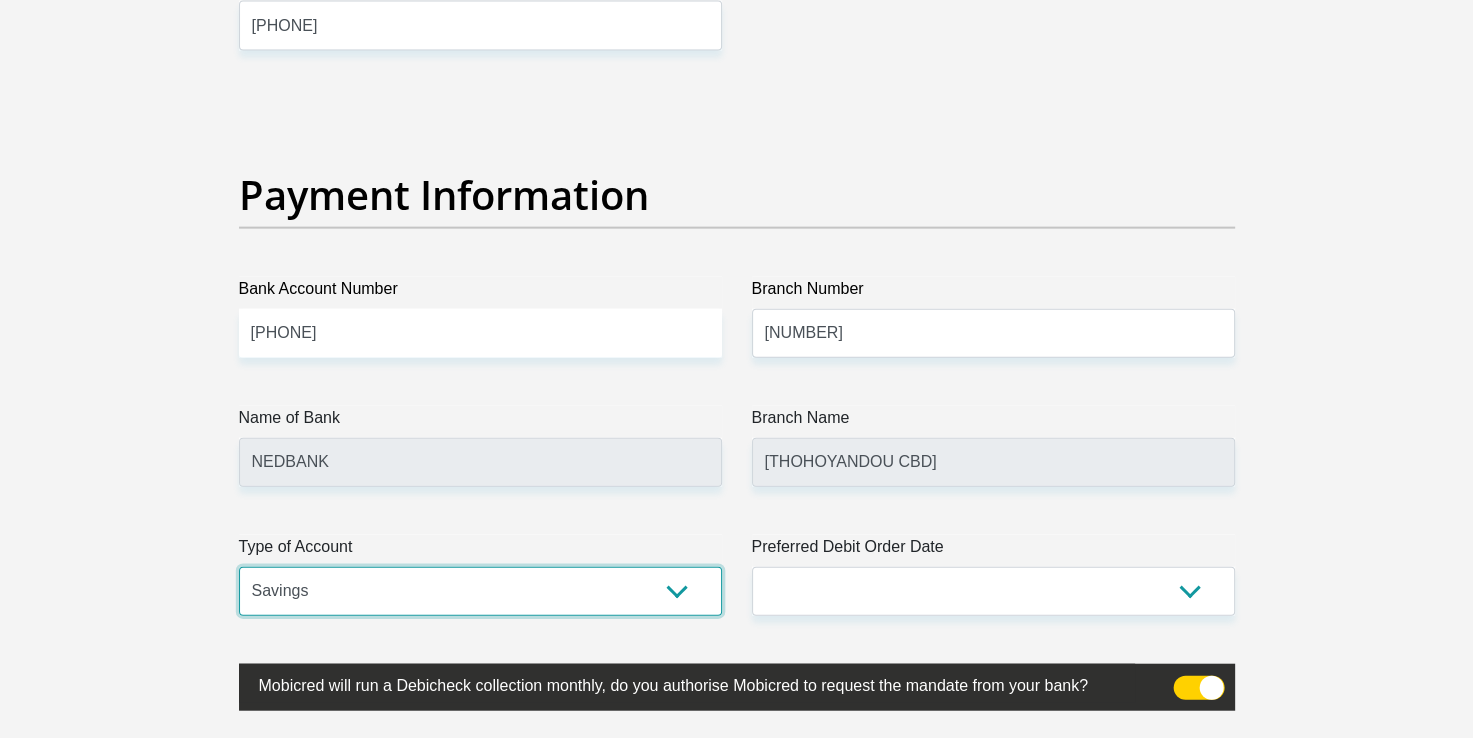 click on "Cheque
Savings" at bounding box center [480, 591] 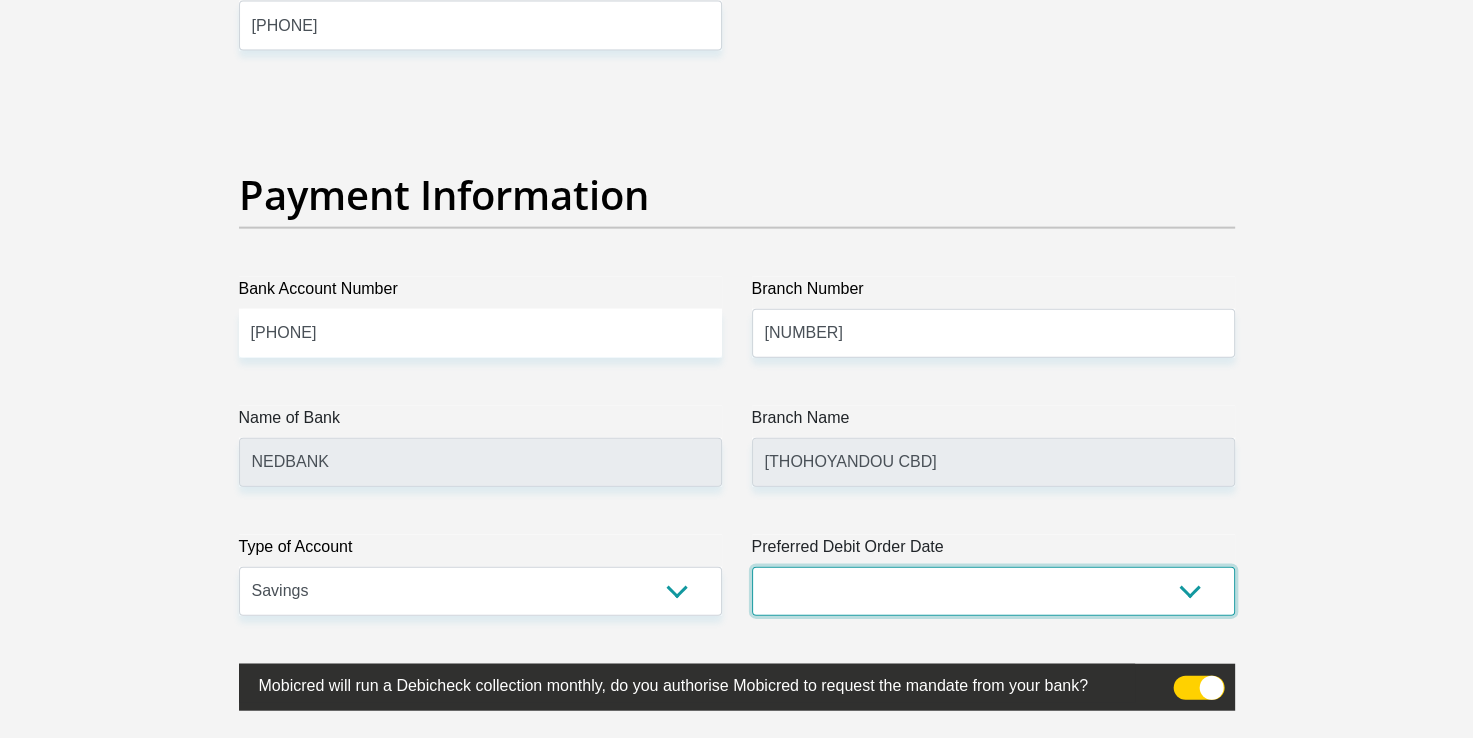 click on "1st
2nd
3rd
4th
5th
7th
18th
19th
20th
21st
22nd
23rd
24th
25th
26th
27th
28th
29th
30th" at bounding box center (993, 591) 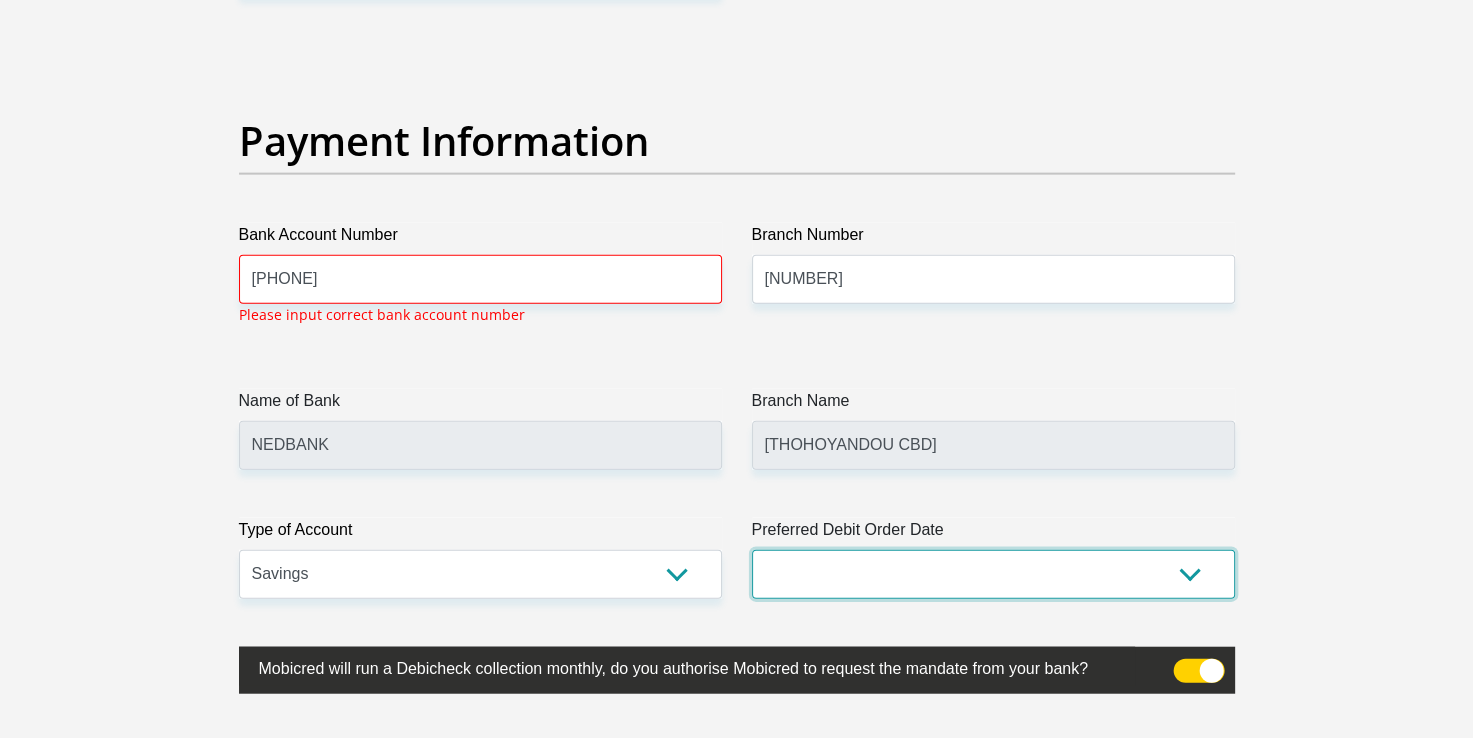 scroll, scrollTop: 4535, scrollLeft: 0, axis: vertical 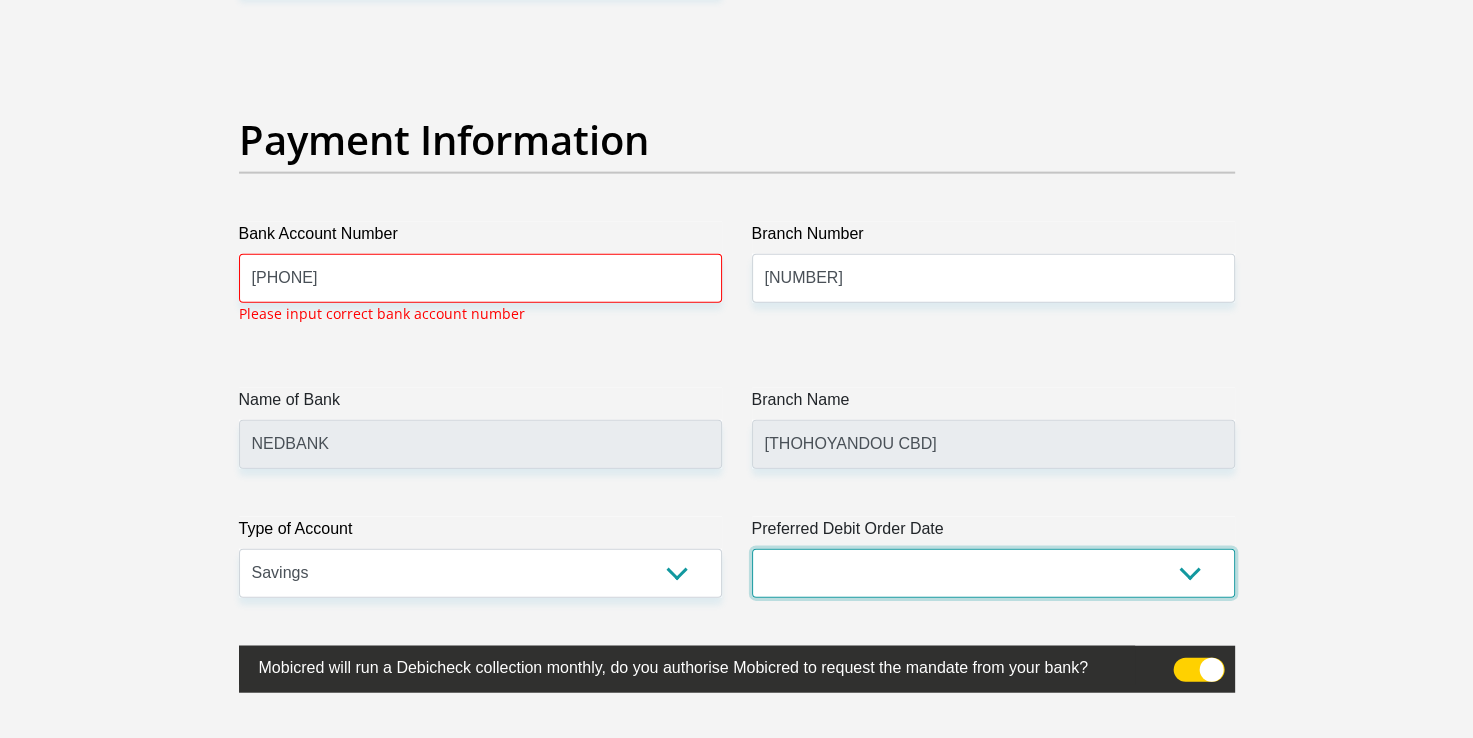 select on "2" 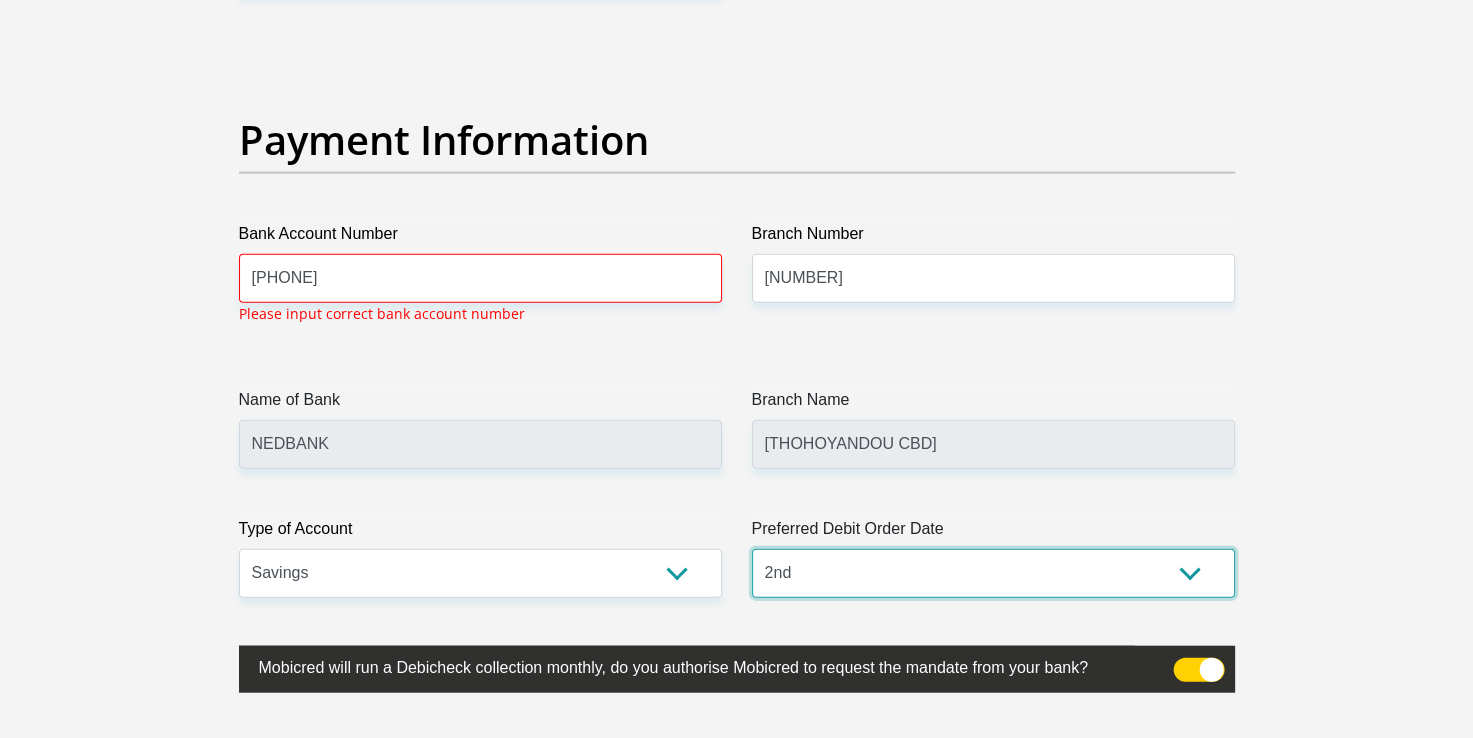 click on "1st
2nd
3rd
4th
5th
7th
18th
19th
20th
21st
22nd
23rd
24th
25th
26th
27th
28th
29th
30th" at bounding box center [993, 573] 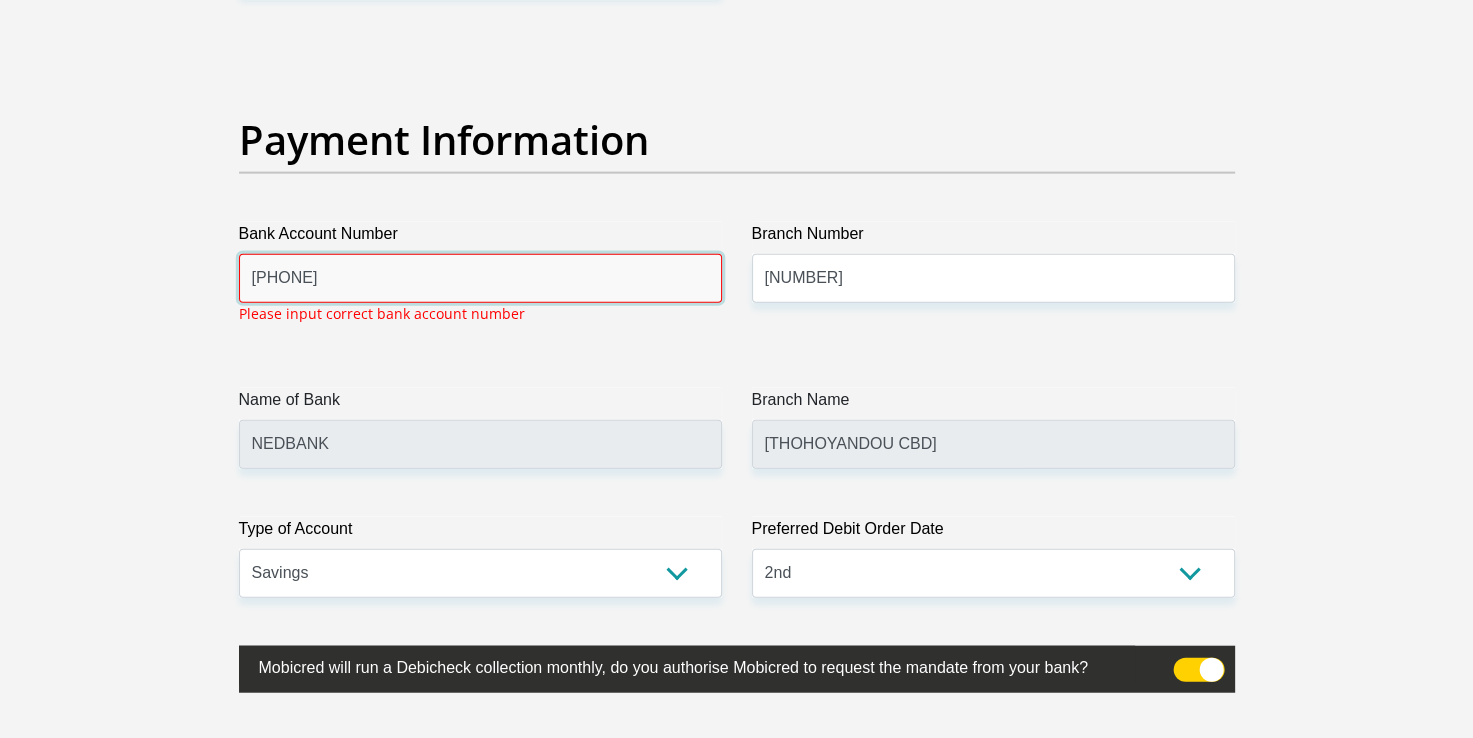 click on "[NUMBER]" at bounding box center [480, 278] 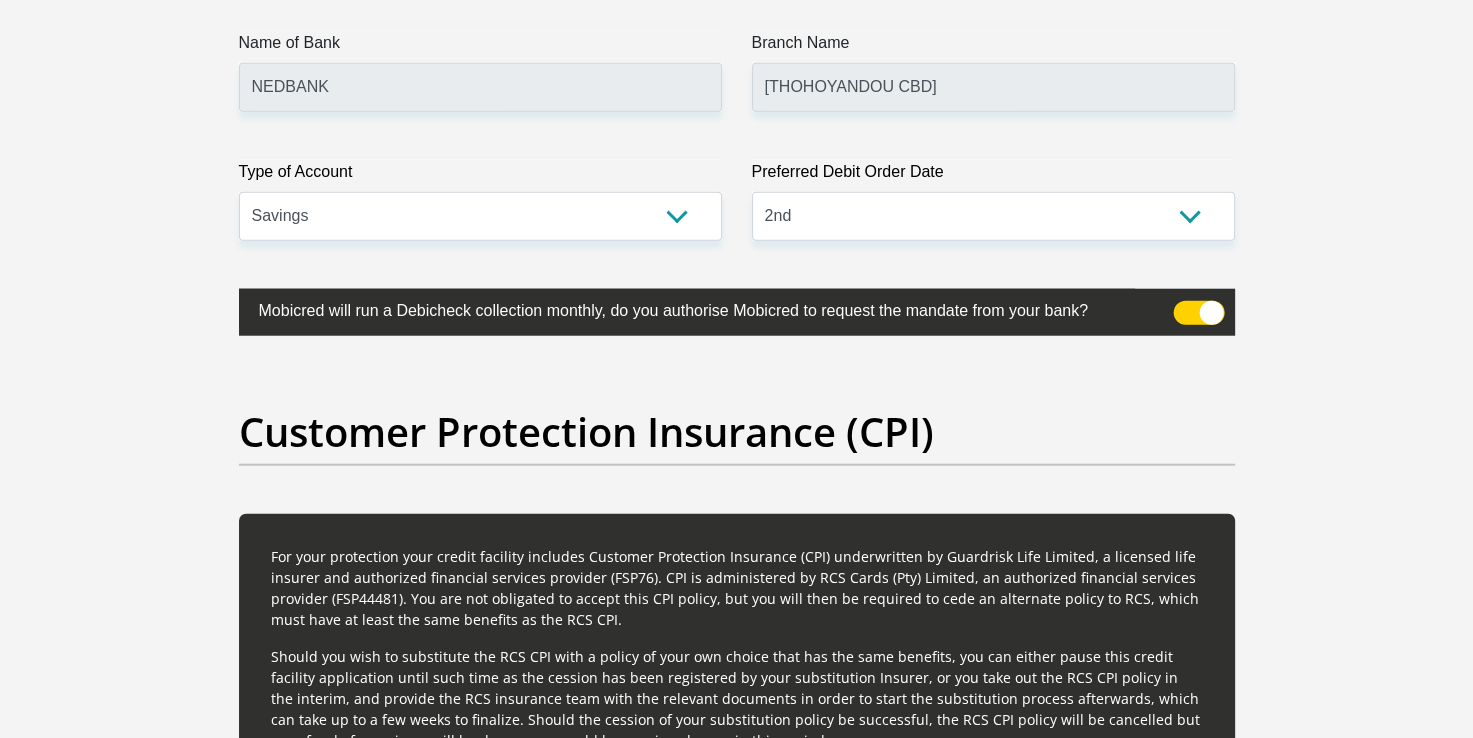 scroll, scrollTop: 4908, scrollLeft: 0, axis: vertical 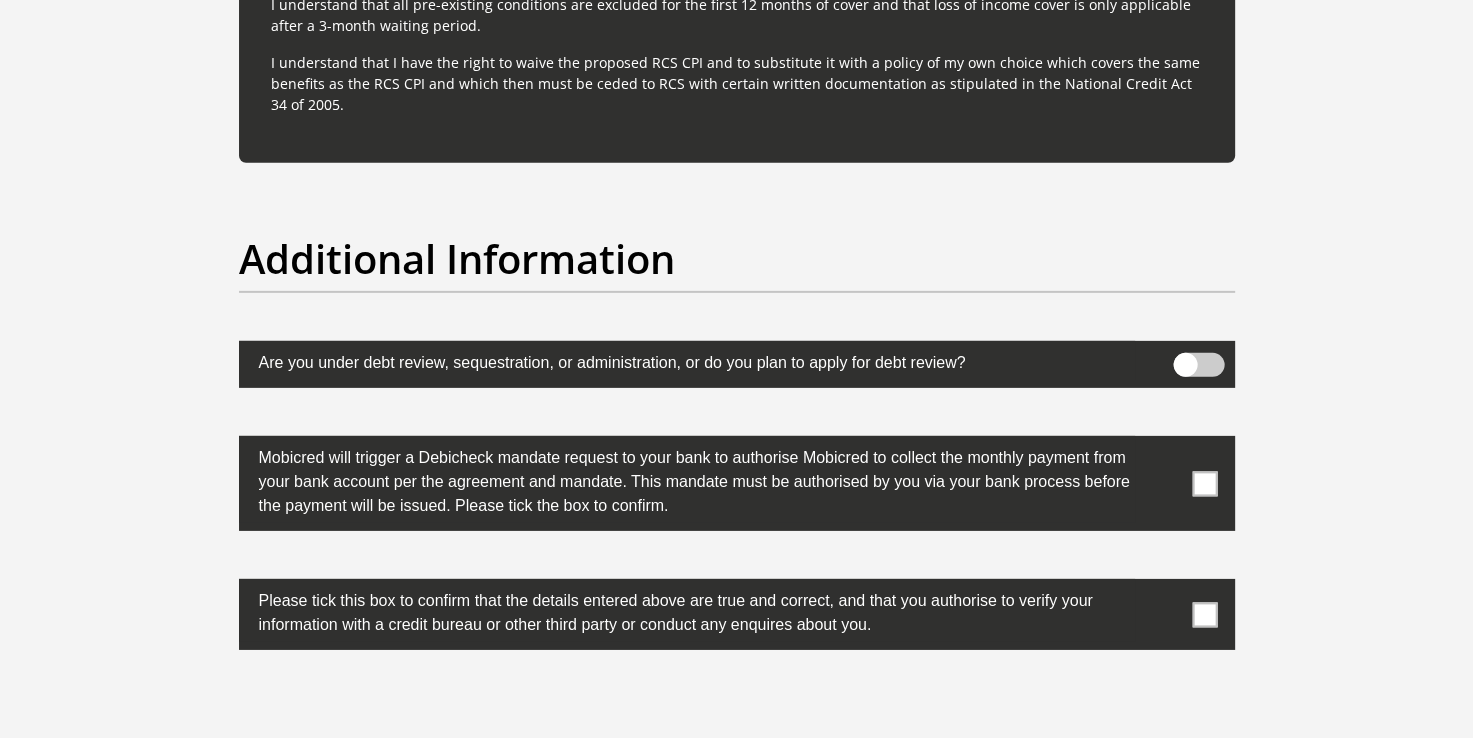 click at bounding box center [1204, 483] 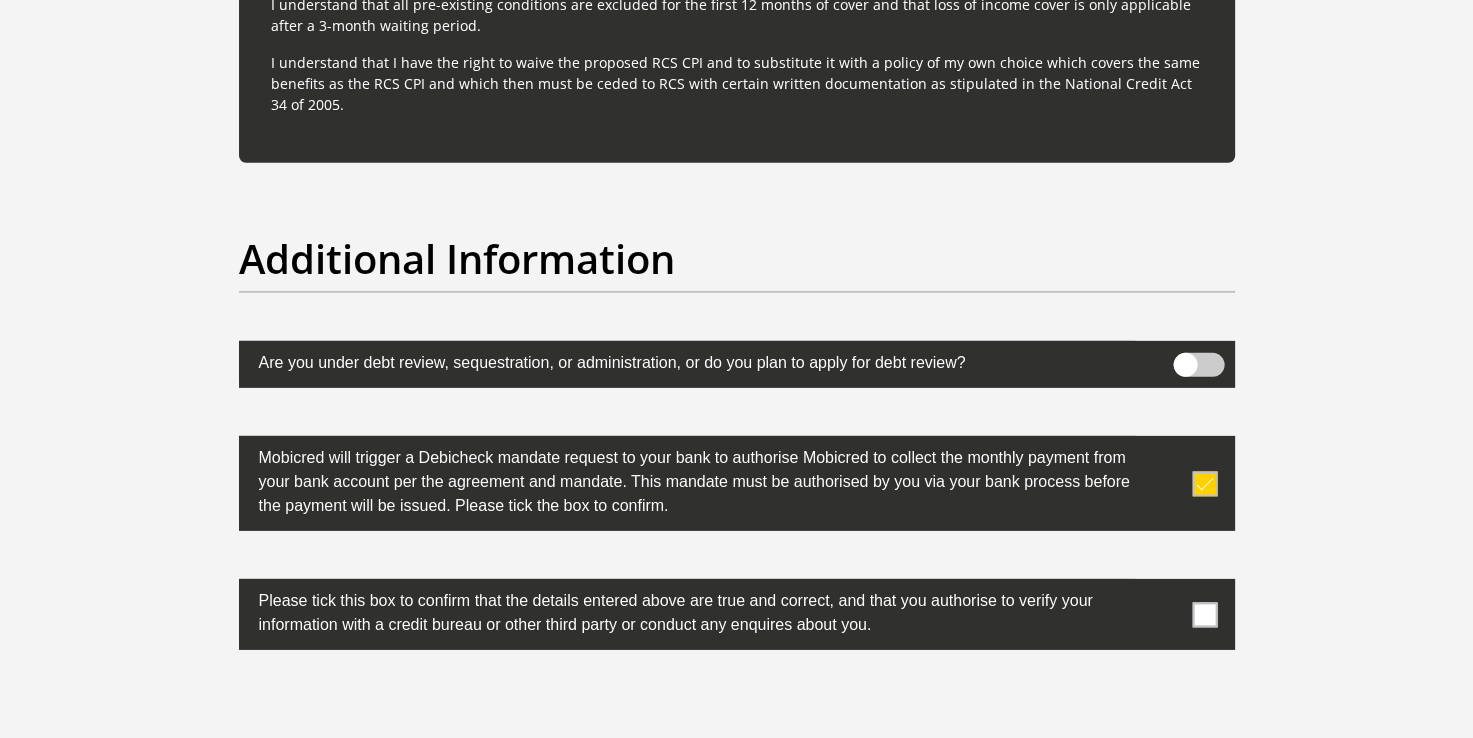 click at bounding box center (1204, 614) 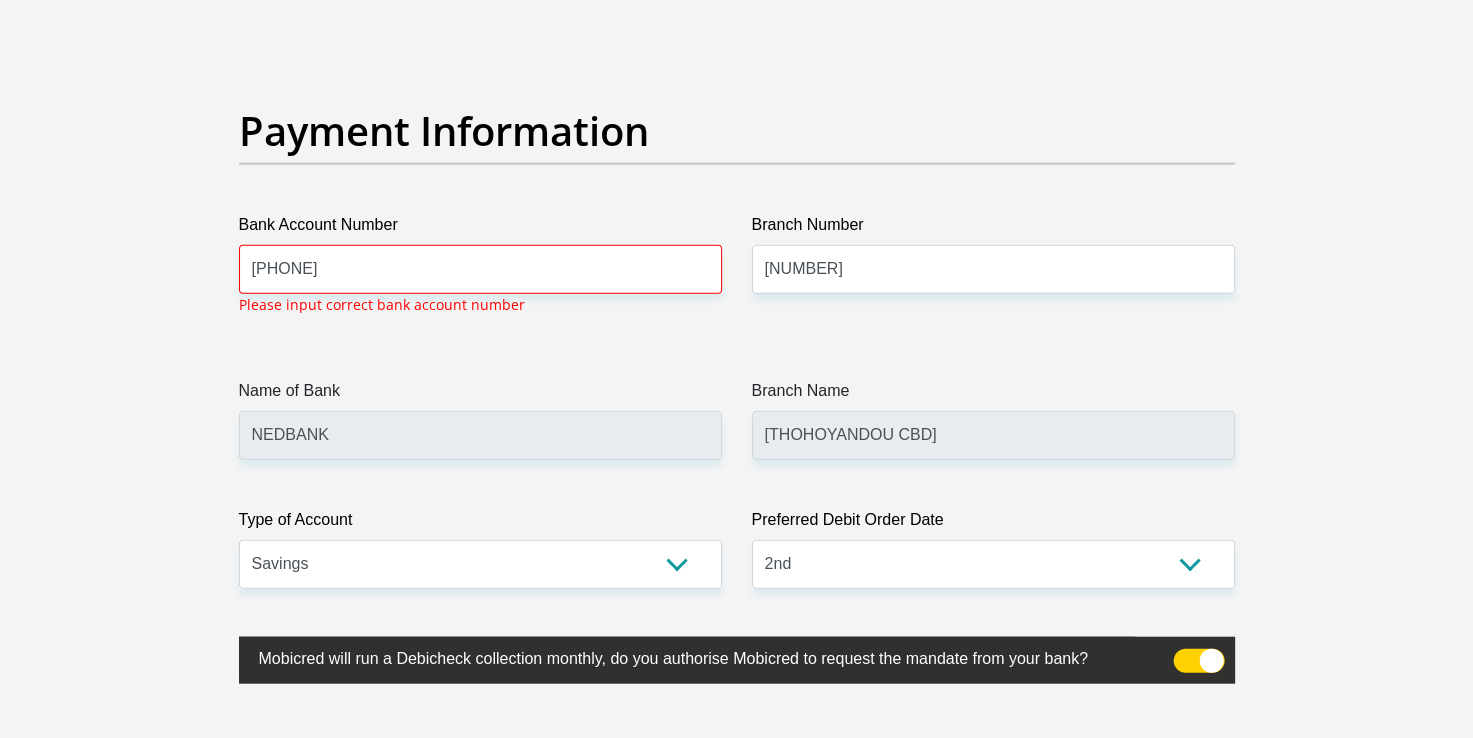 scroll, scrollTop: 4535, scrollLeft: 0, axis: vertical 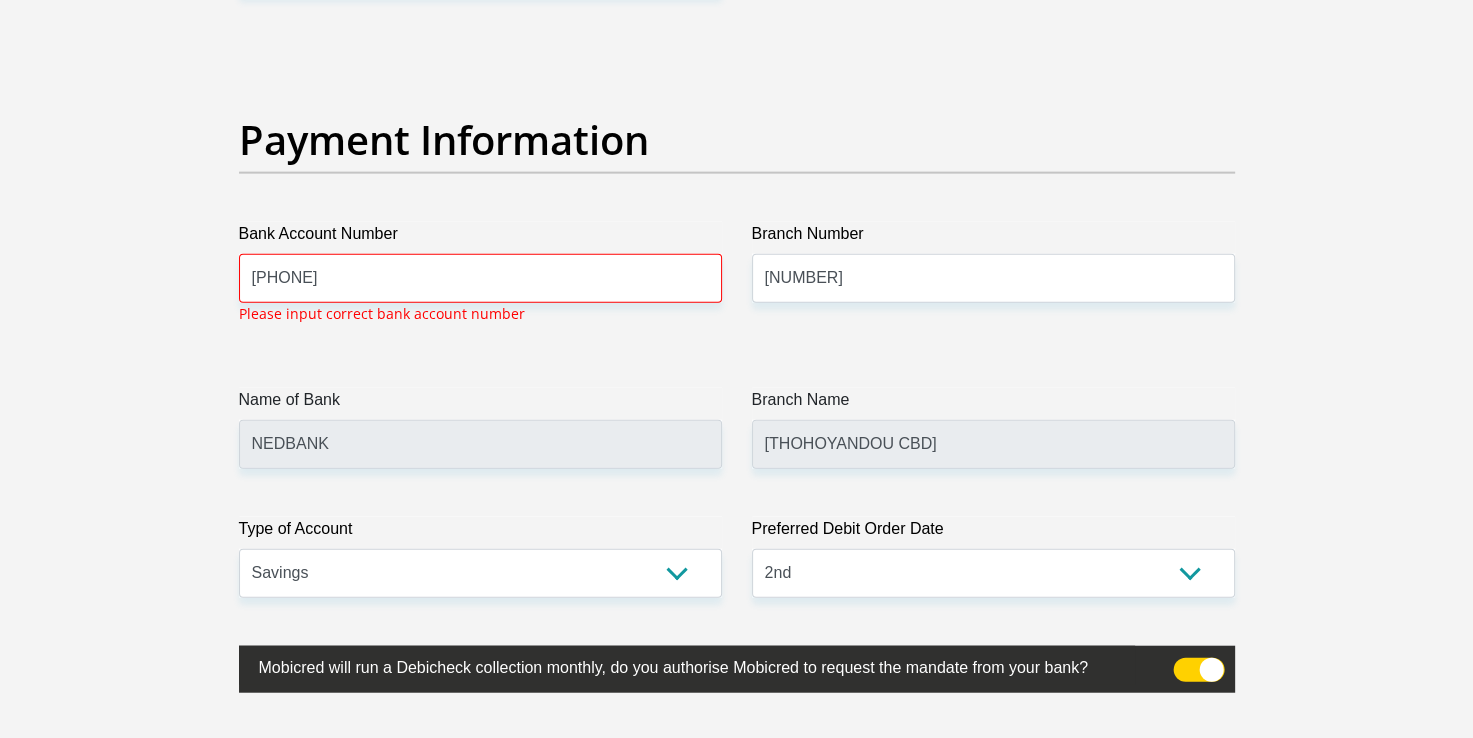 click on "Type of Account" at bounding box center [480, 533] 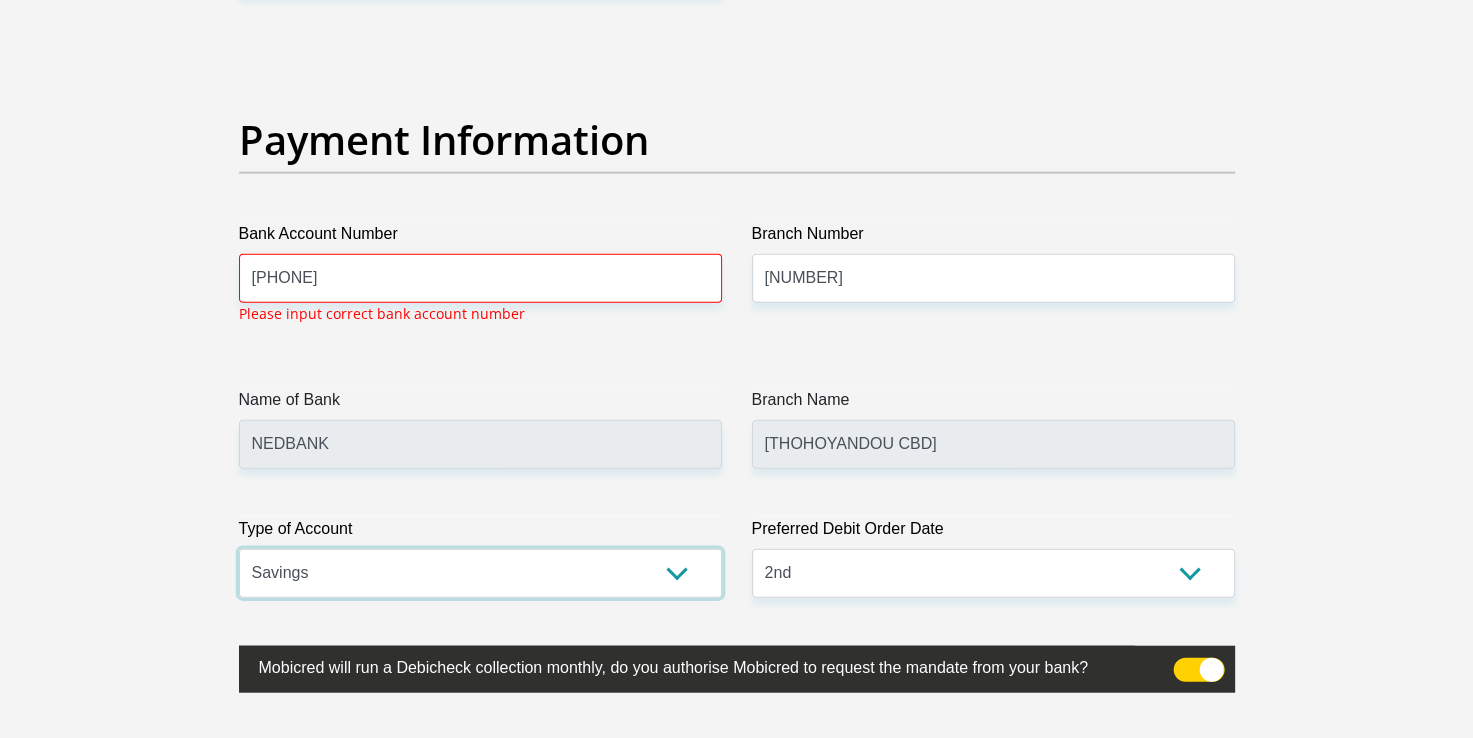 click on "Cheque
Savings" at bounding box center (480, 573) 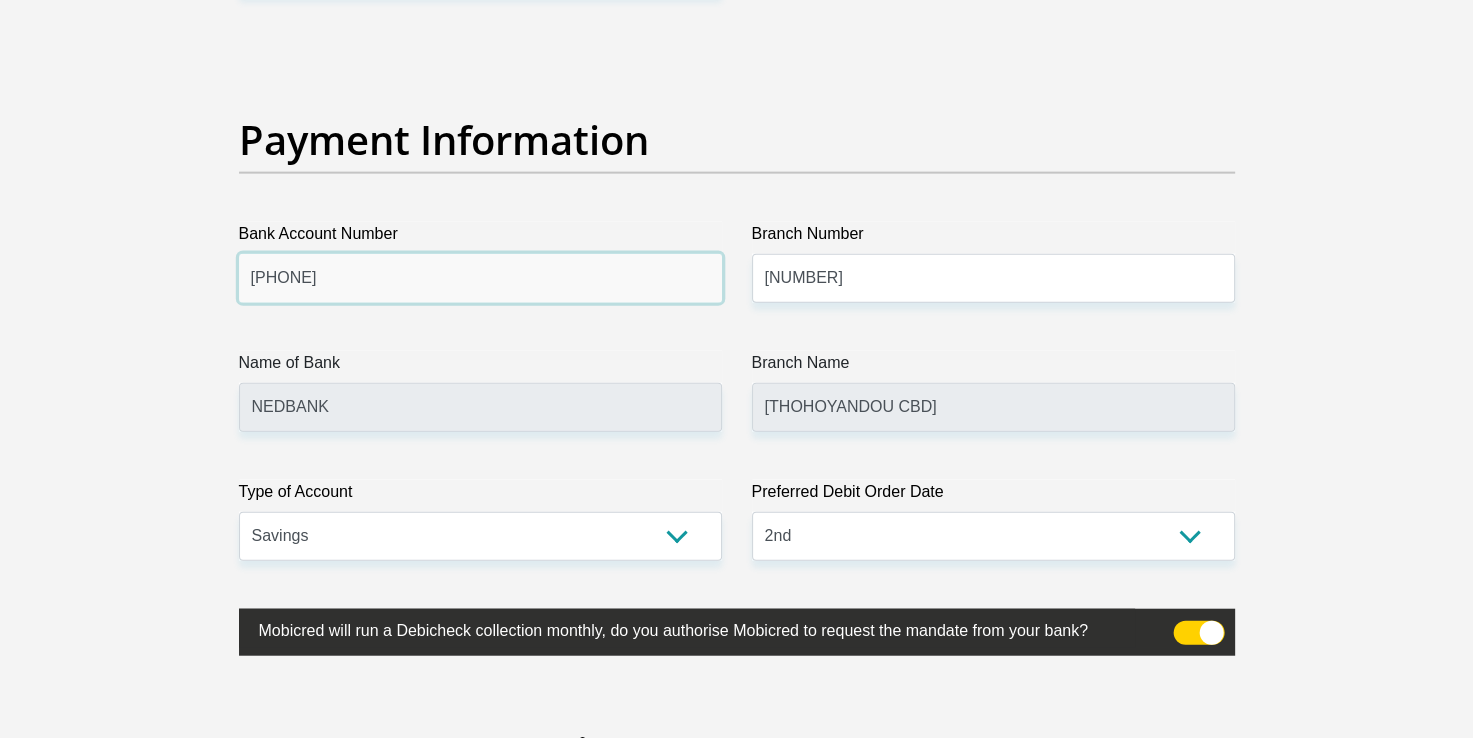 click on "126 323 8416" at bounding box center [480, 278] 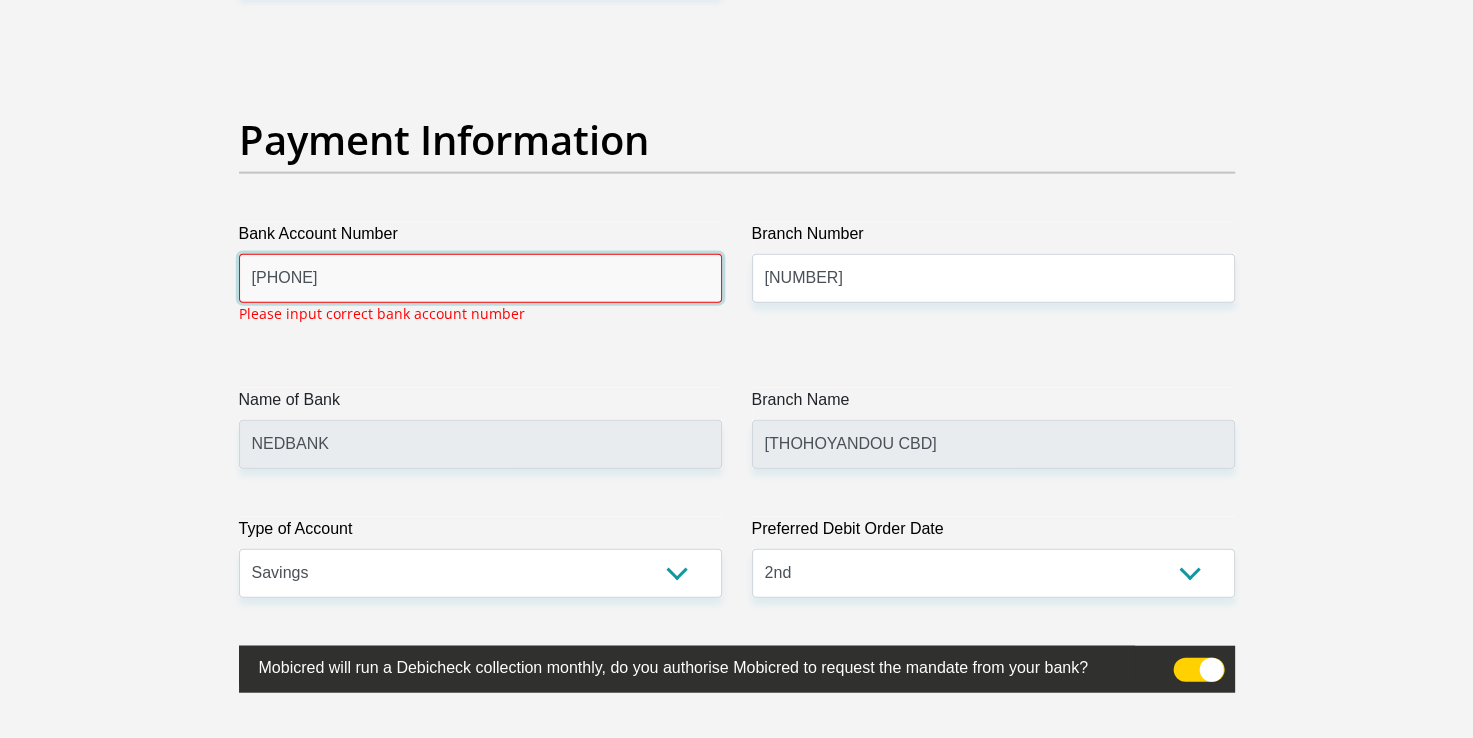 click on "126323 8416" at bounding box center [480, 278] 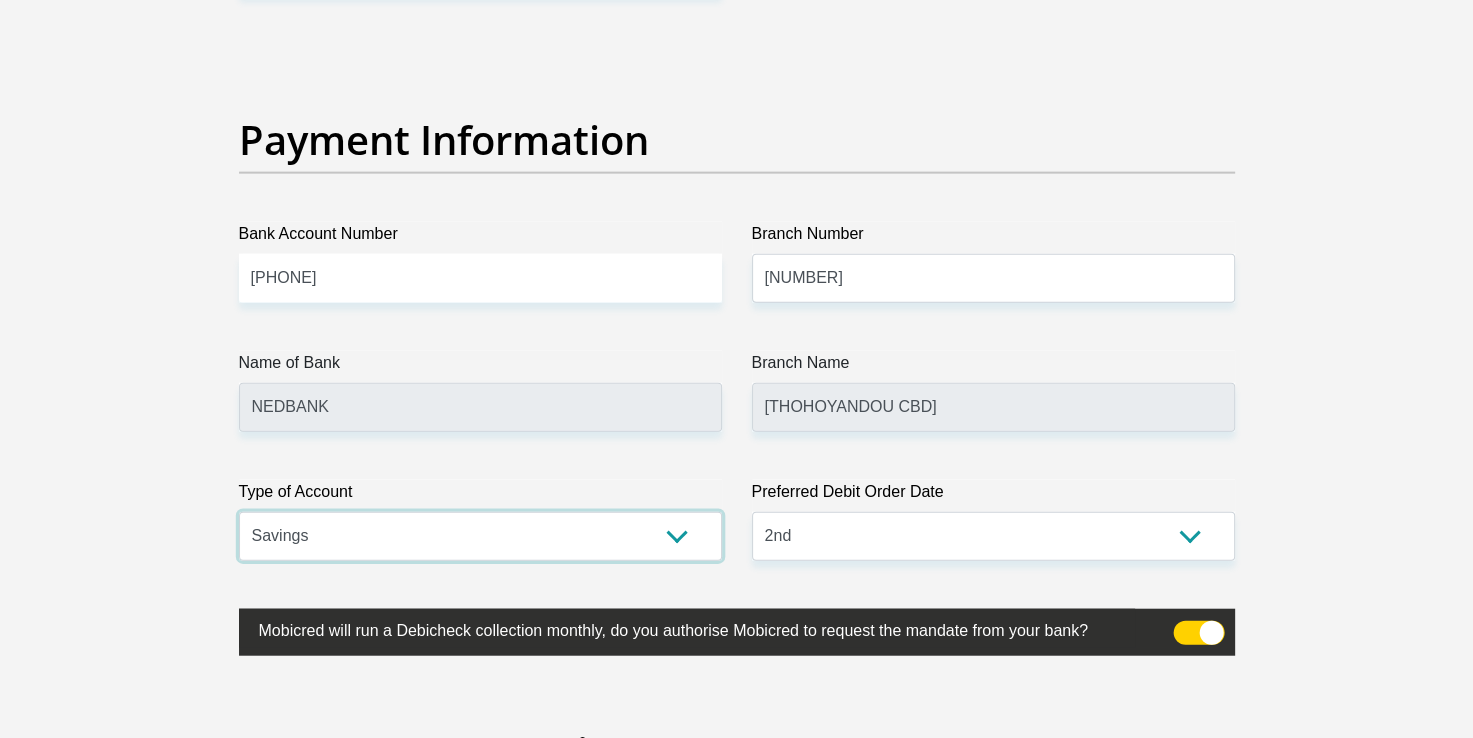 click on "Title
Mr
Ms
Mrs
Dr
Other
First Name
kundai
Surname
malima
ID Number
9704030638082
Please input valid ID number
Race
Black
Coloured
Indian
White
Other
Contact Number
0725269391
Please input valid contact number
Nationality
South Africa
Afghanistan
Aland Islands  Albania  Algeria" at bounding box center [737, -968] 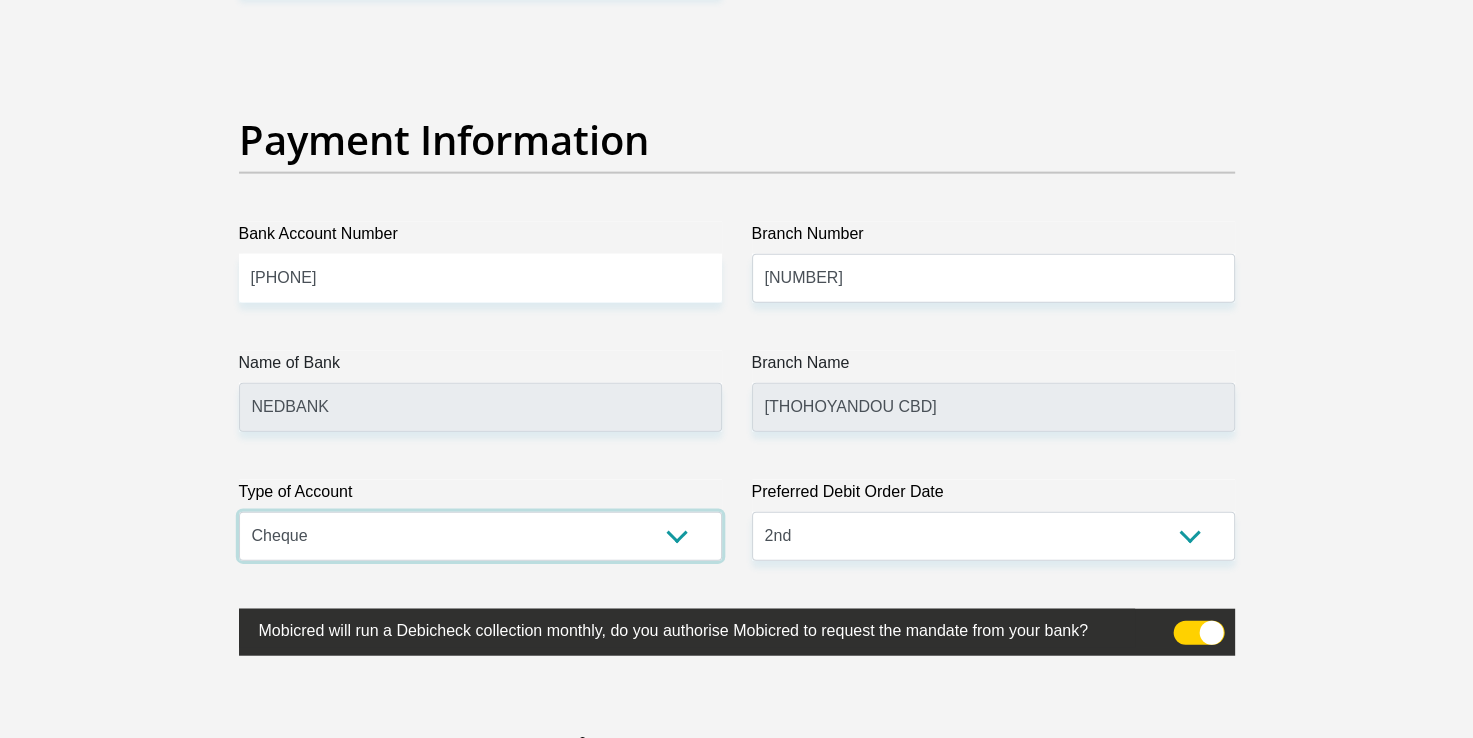 click on "Cheque
Savings" at bounding box center (480, 536) 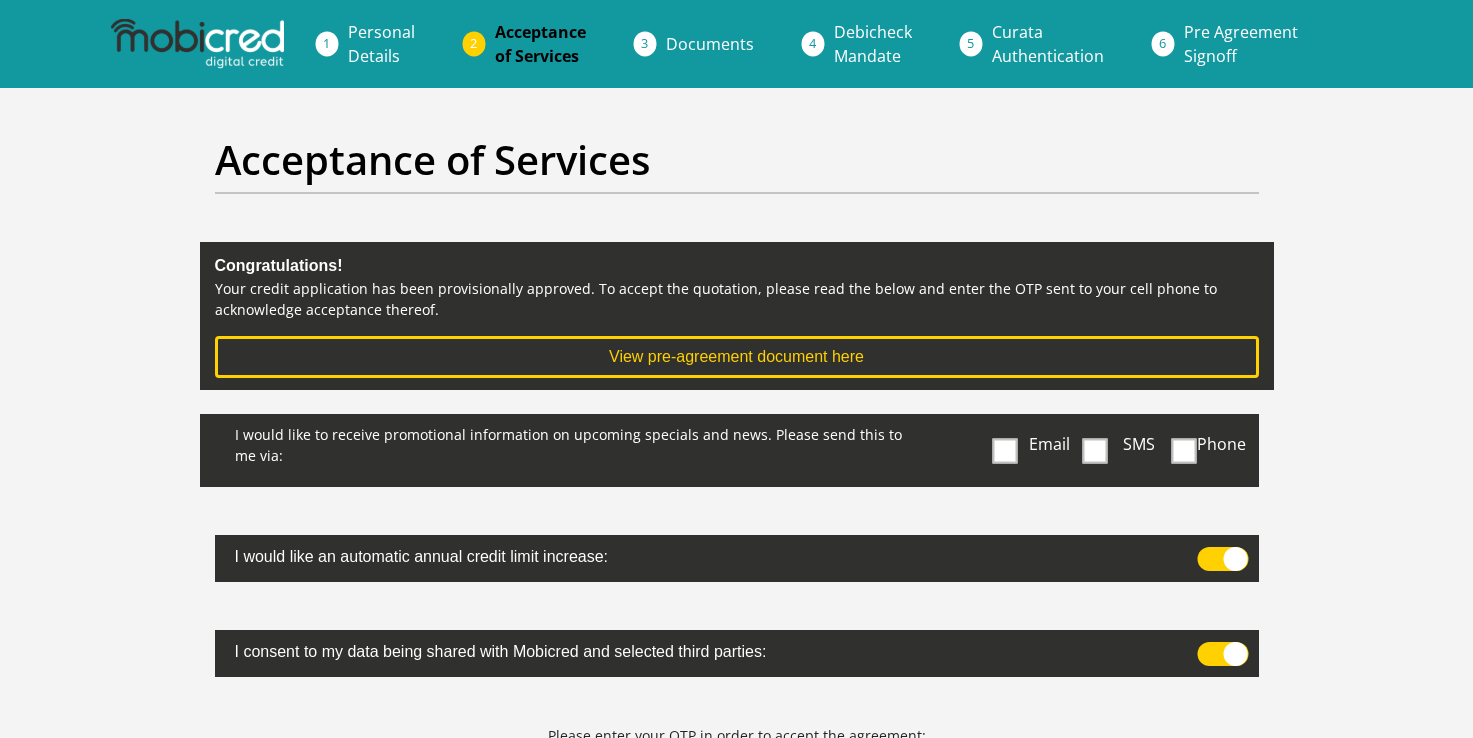 scroll, scrollTop: 0, scrollLeft: 0, axis: both 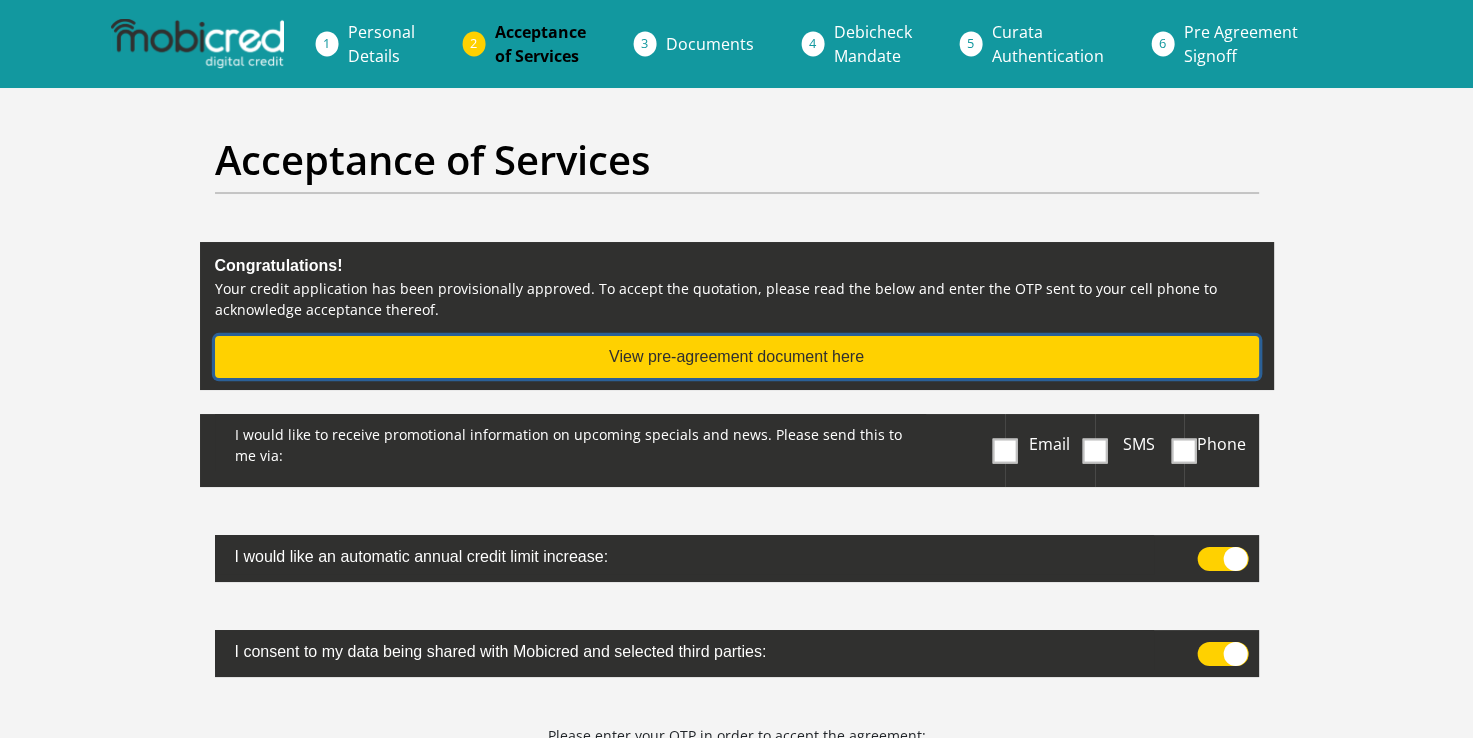 click on "View pre-agreement document here" at bounding box center (737, 357) 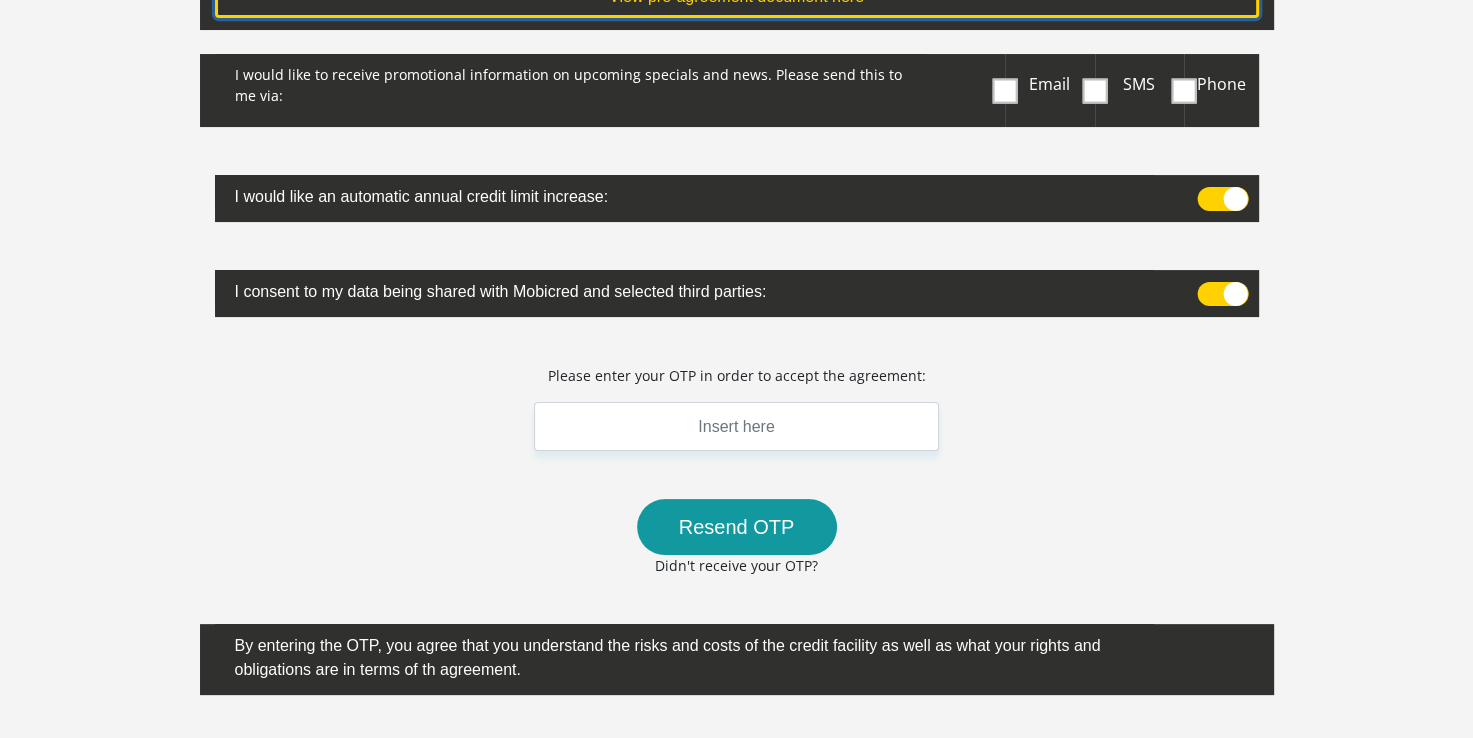 scroll, scrollTop: 440, scrollLeft: 0, axis: vertical 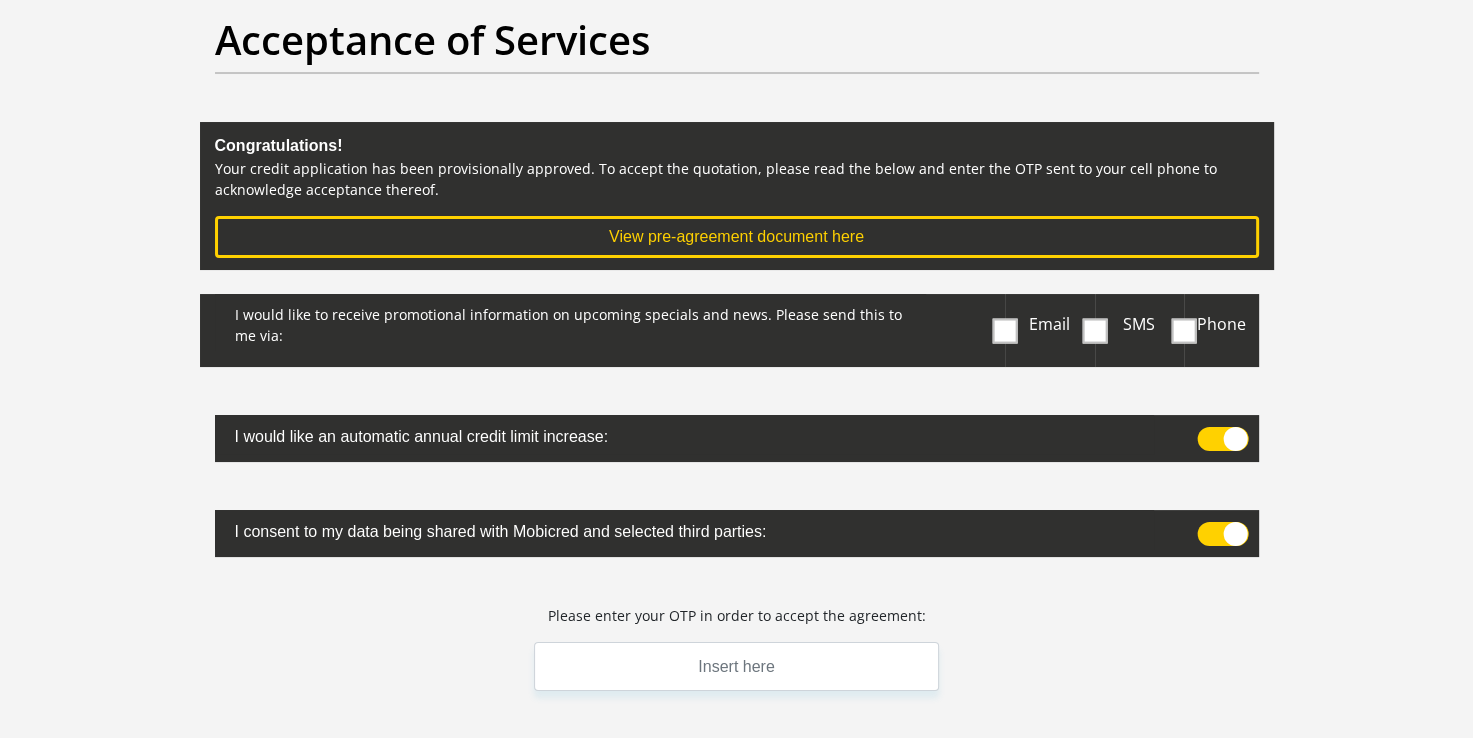 click at bounding box center [737, 438] 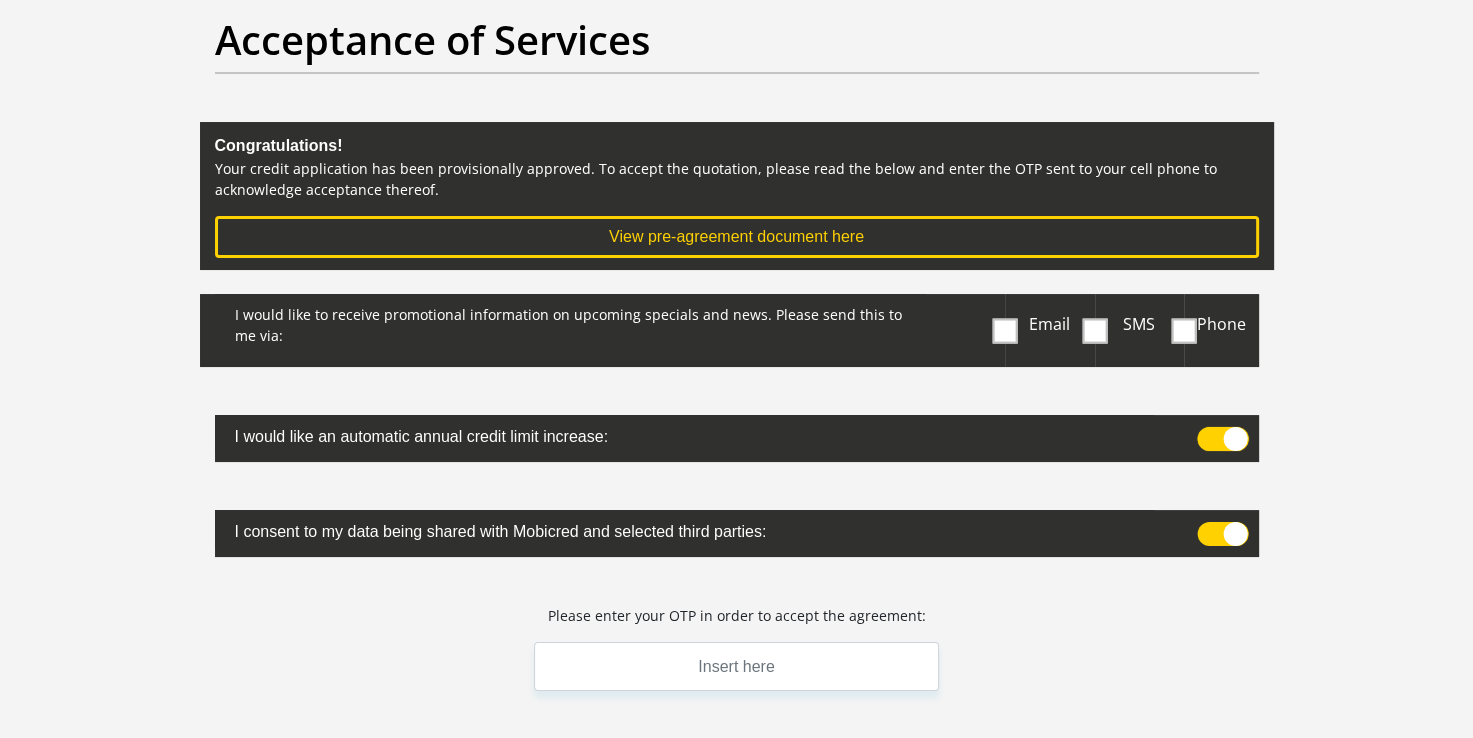 click at bounding box center [1206, 432] 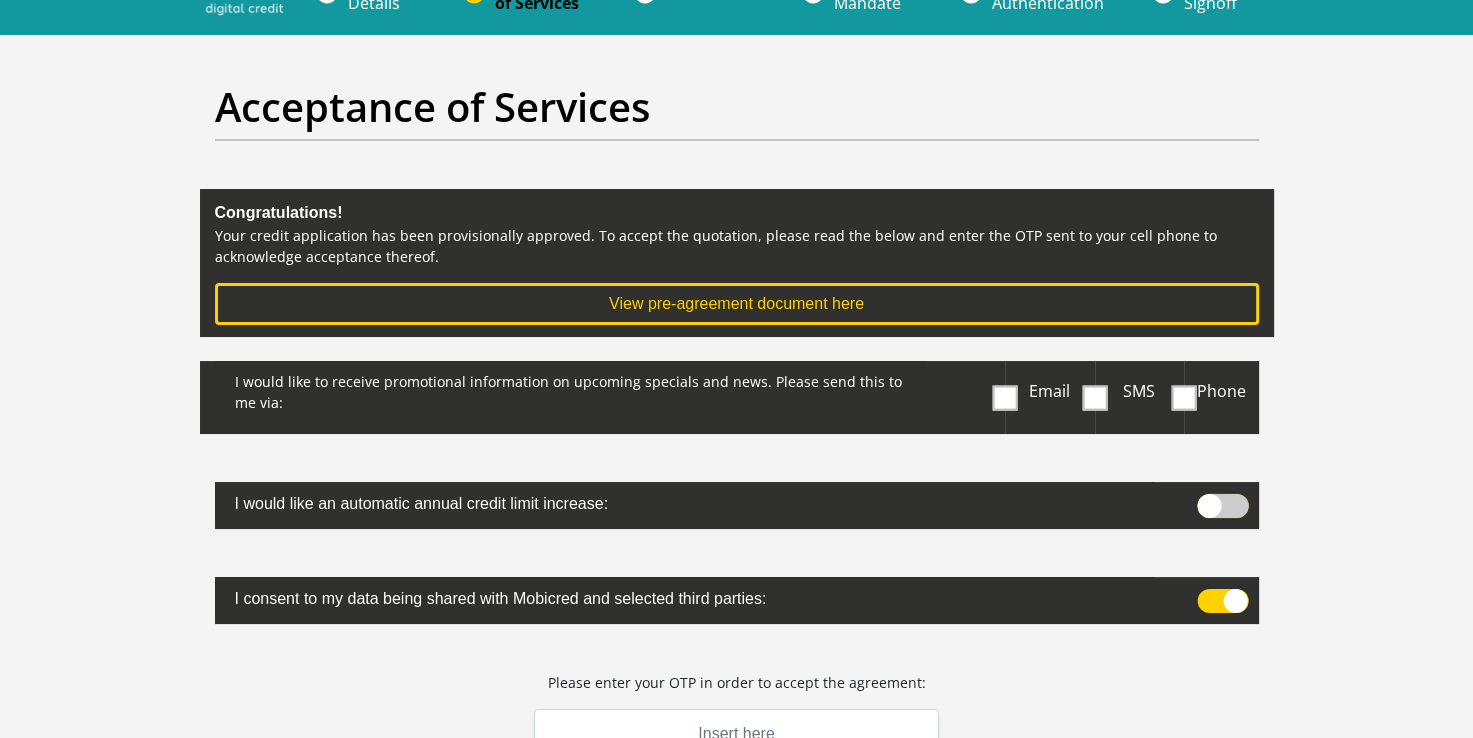 scroll, scrollTop: 0, scrollLeft: 0, axis: both 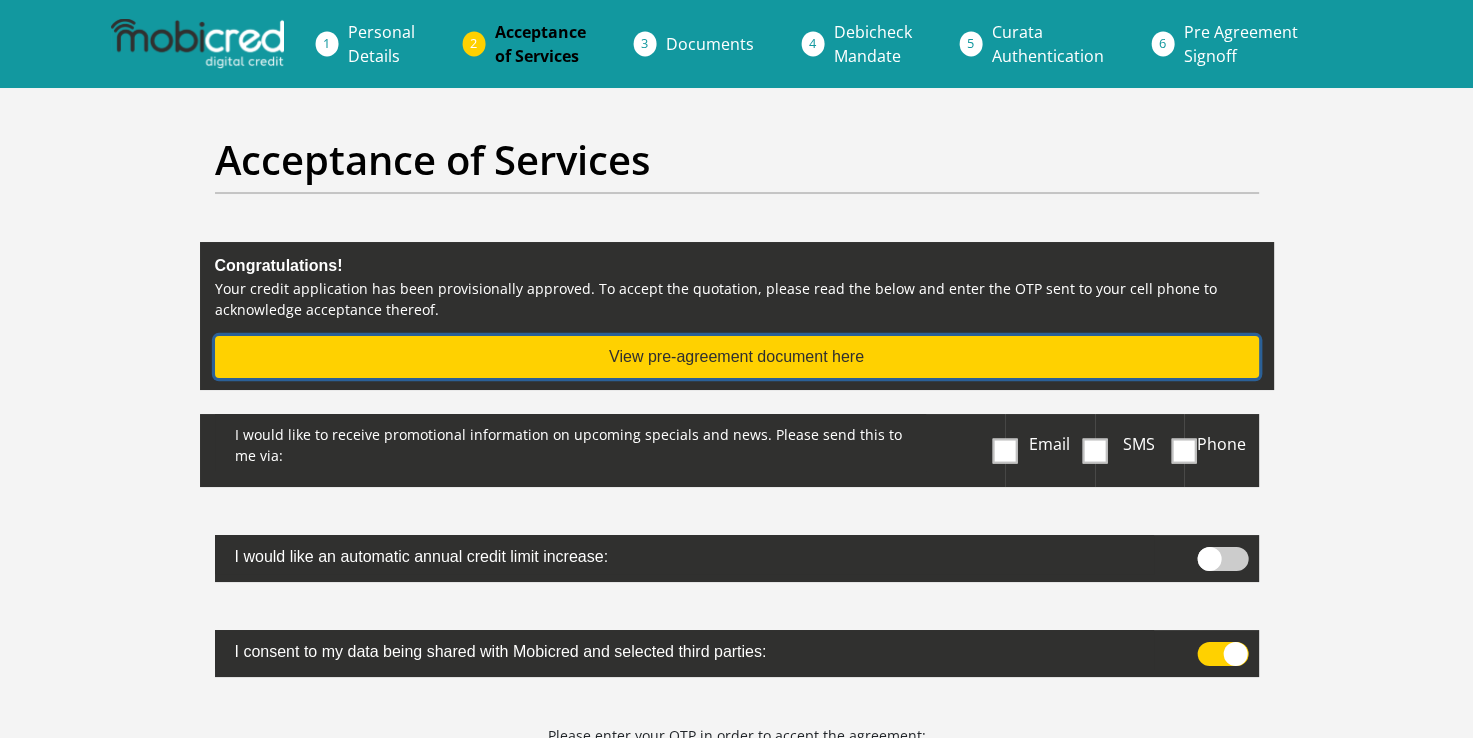 click on "View pre-agreement document here" at bounding box center (737, 357) 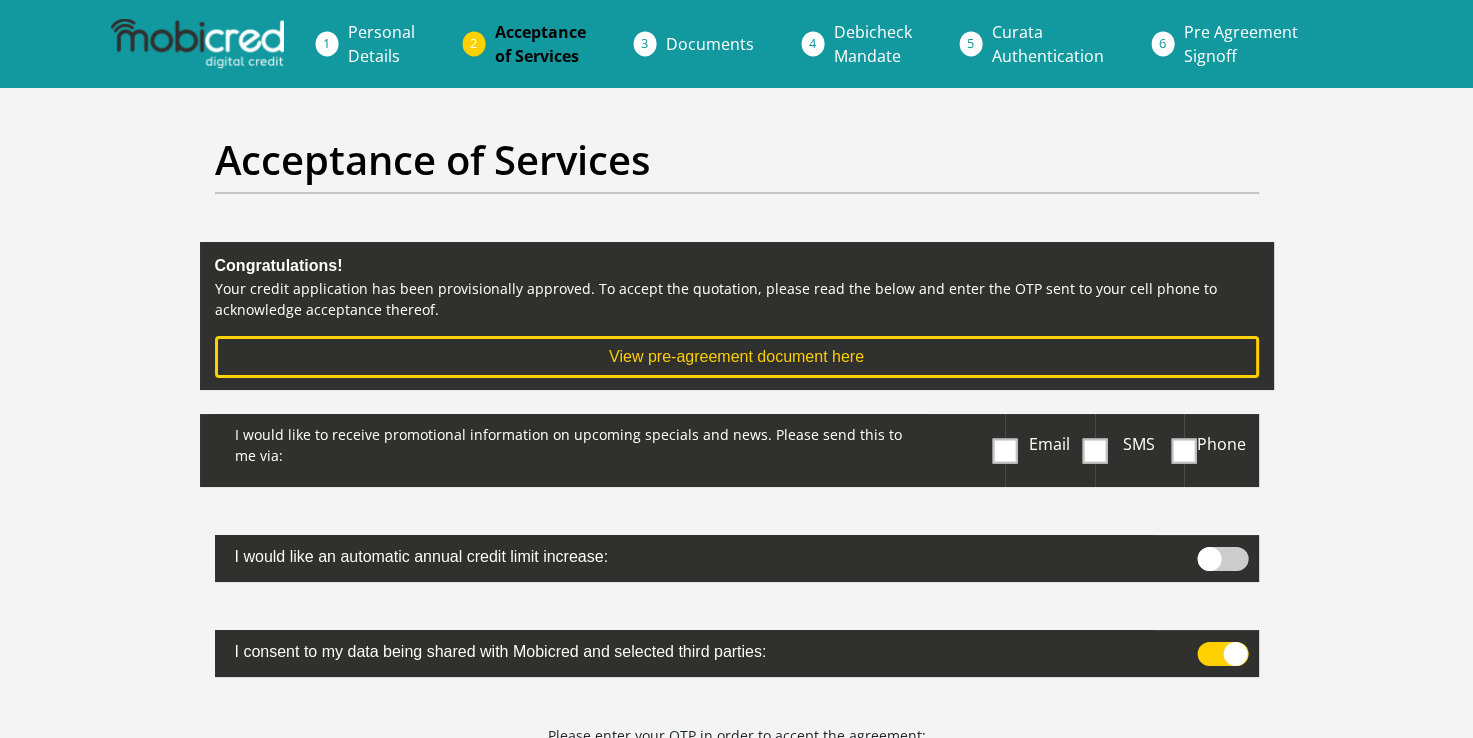 click at bounding box center [1222, 654] 